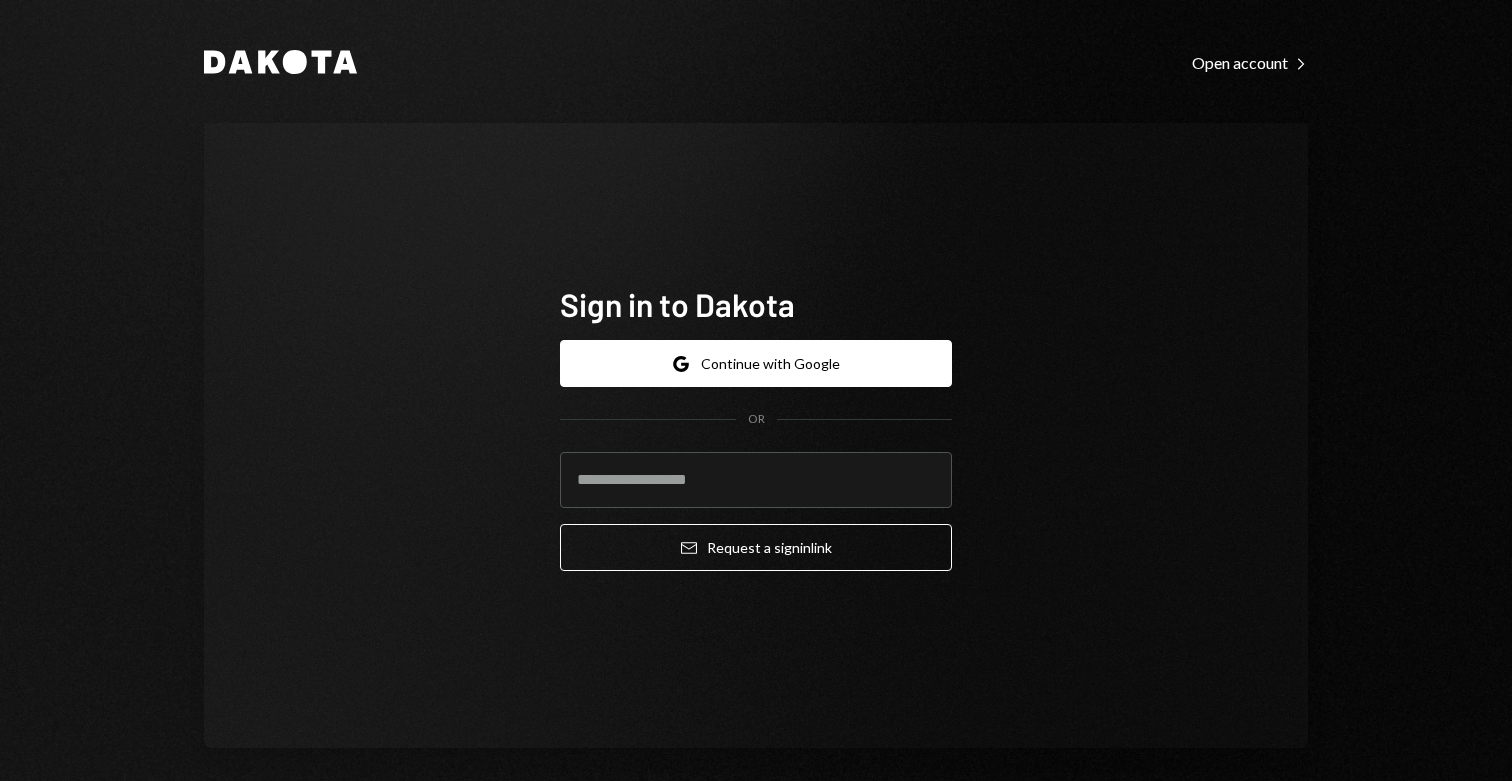 scroll, scrollTop: 0, scrollLeft: 0, axis: both 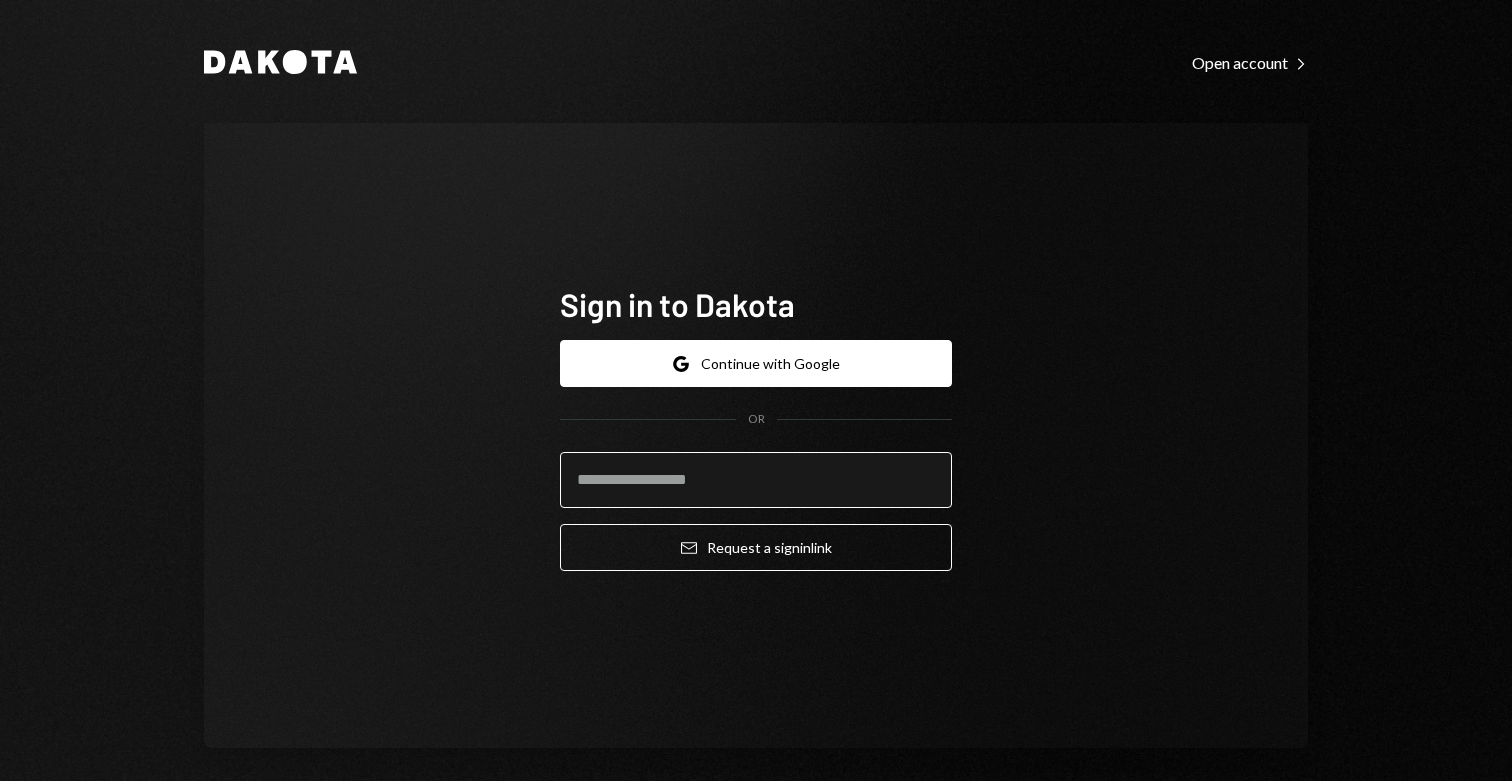 click at bounding box center (756, 480) 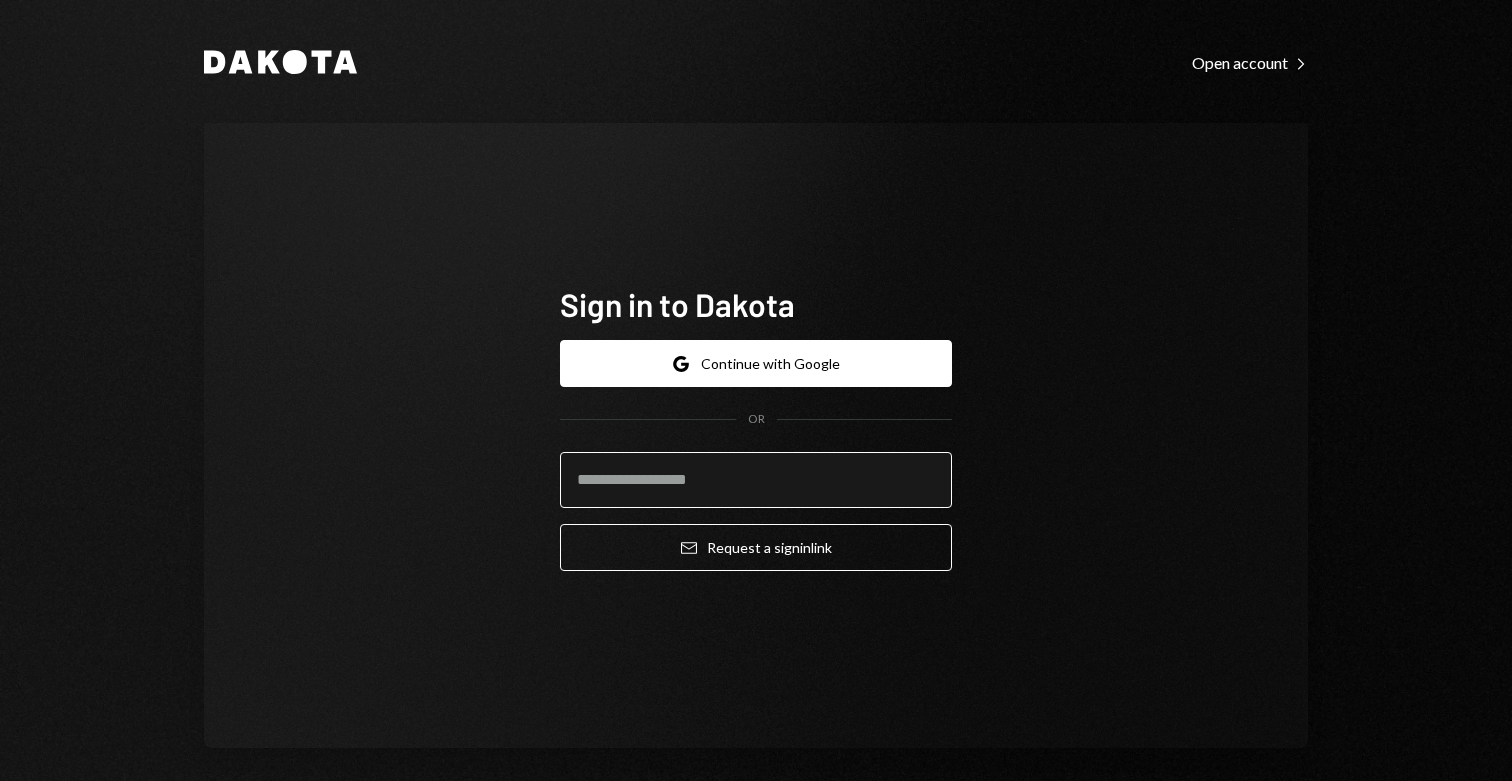 type on "**********" 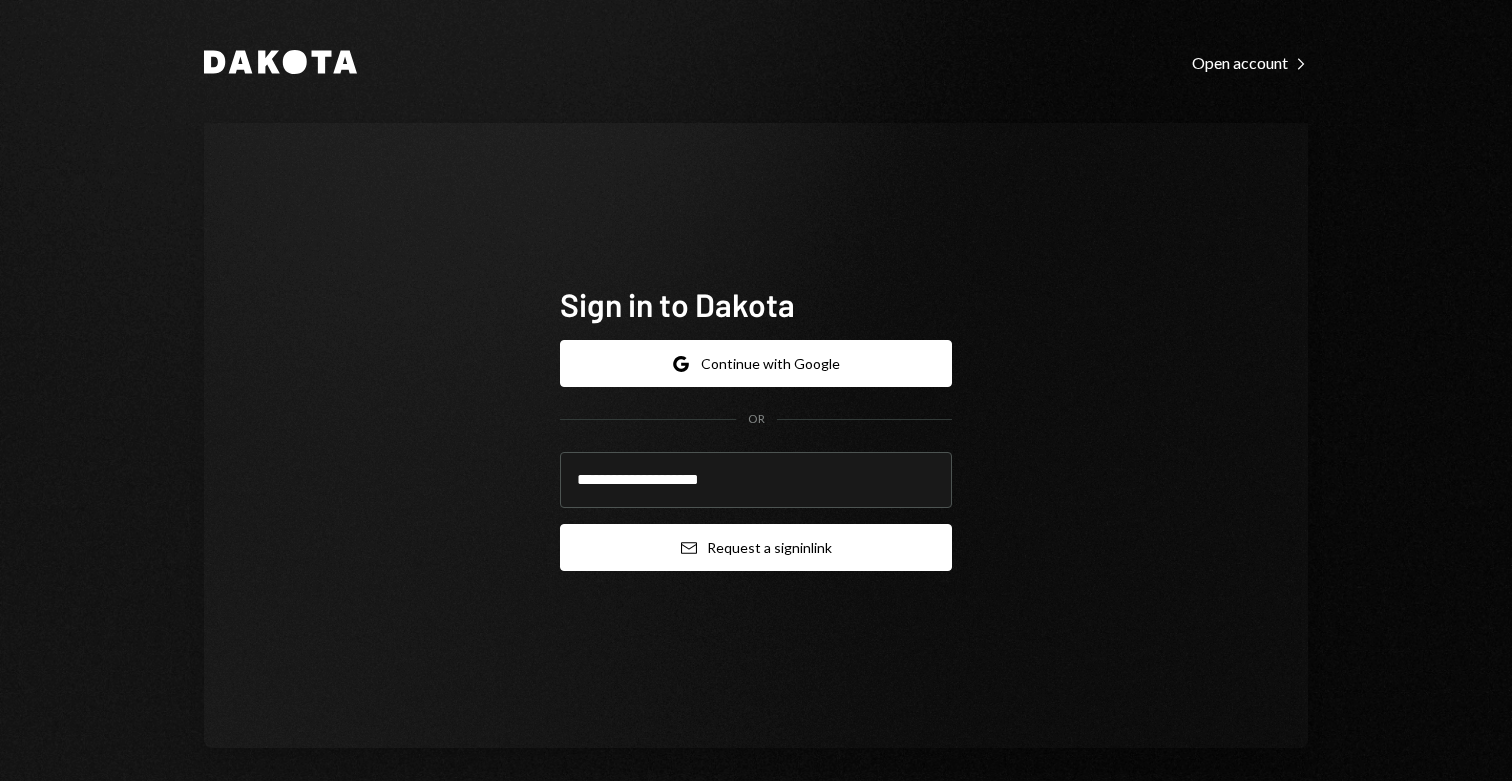 click on "Email Request a sign  in  link" at bounding box center [756, 547] 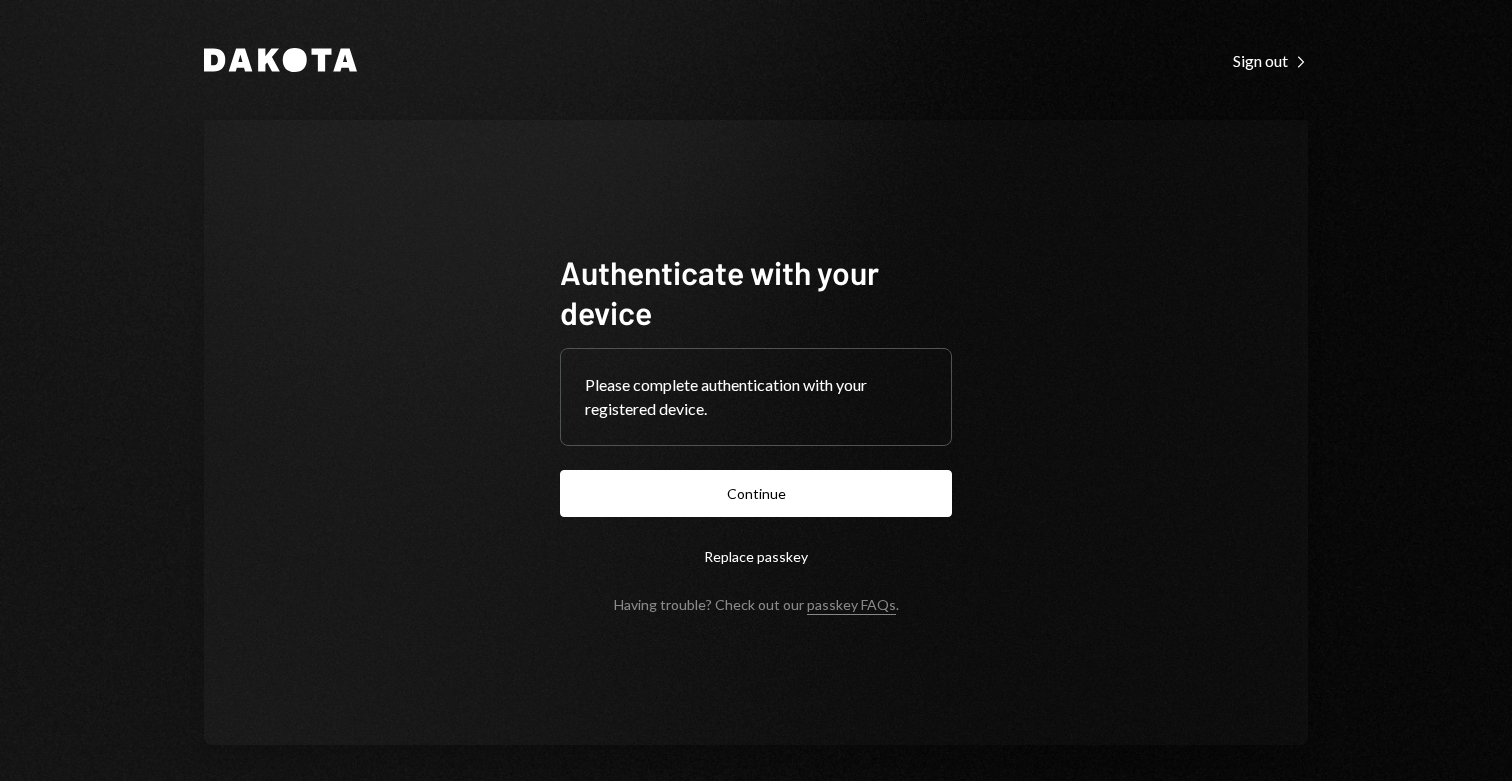 scroll, scrollTop: 0, scrollLeft: 0, axis: both 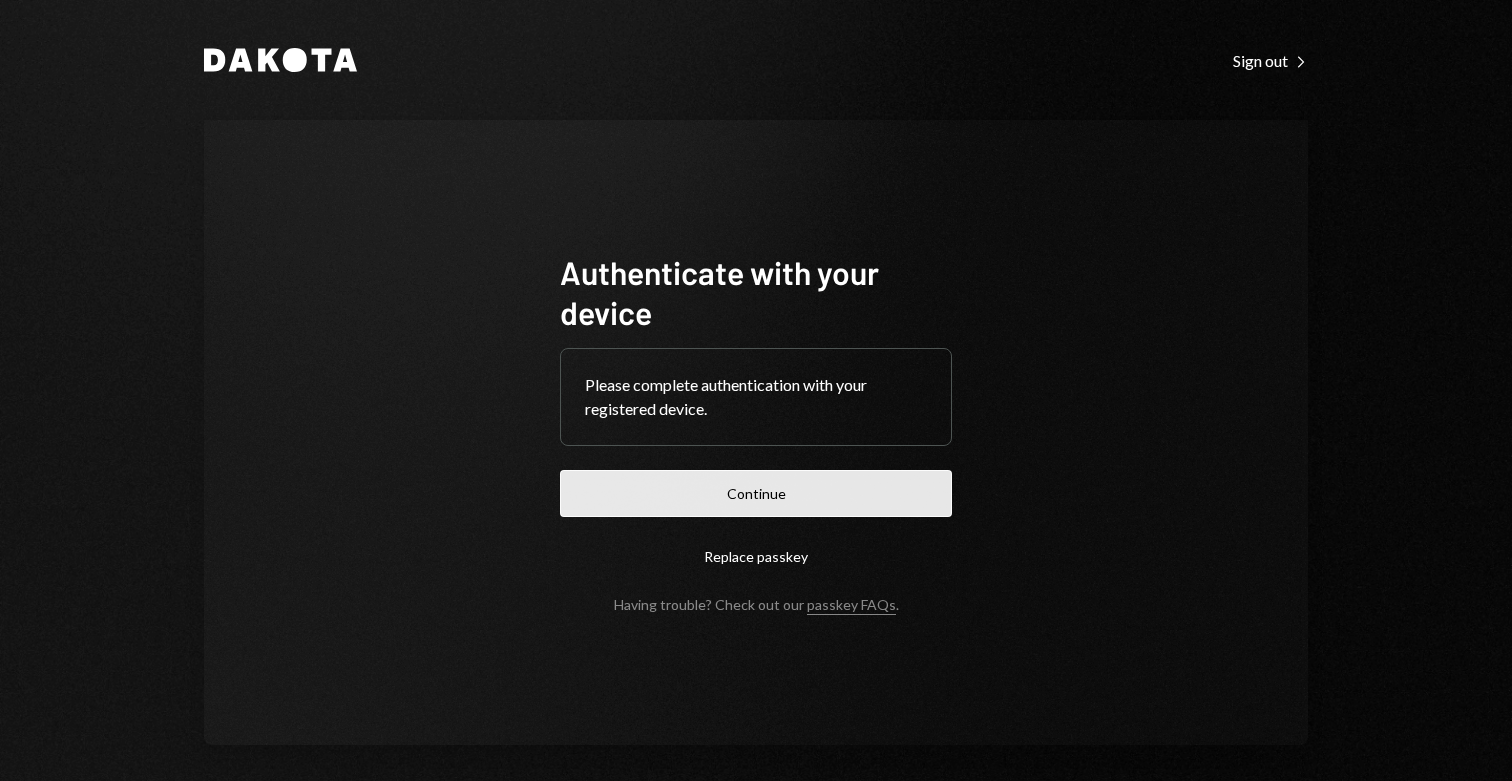 click on "Continue" at bounding box center (756, 493) 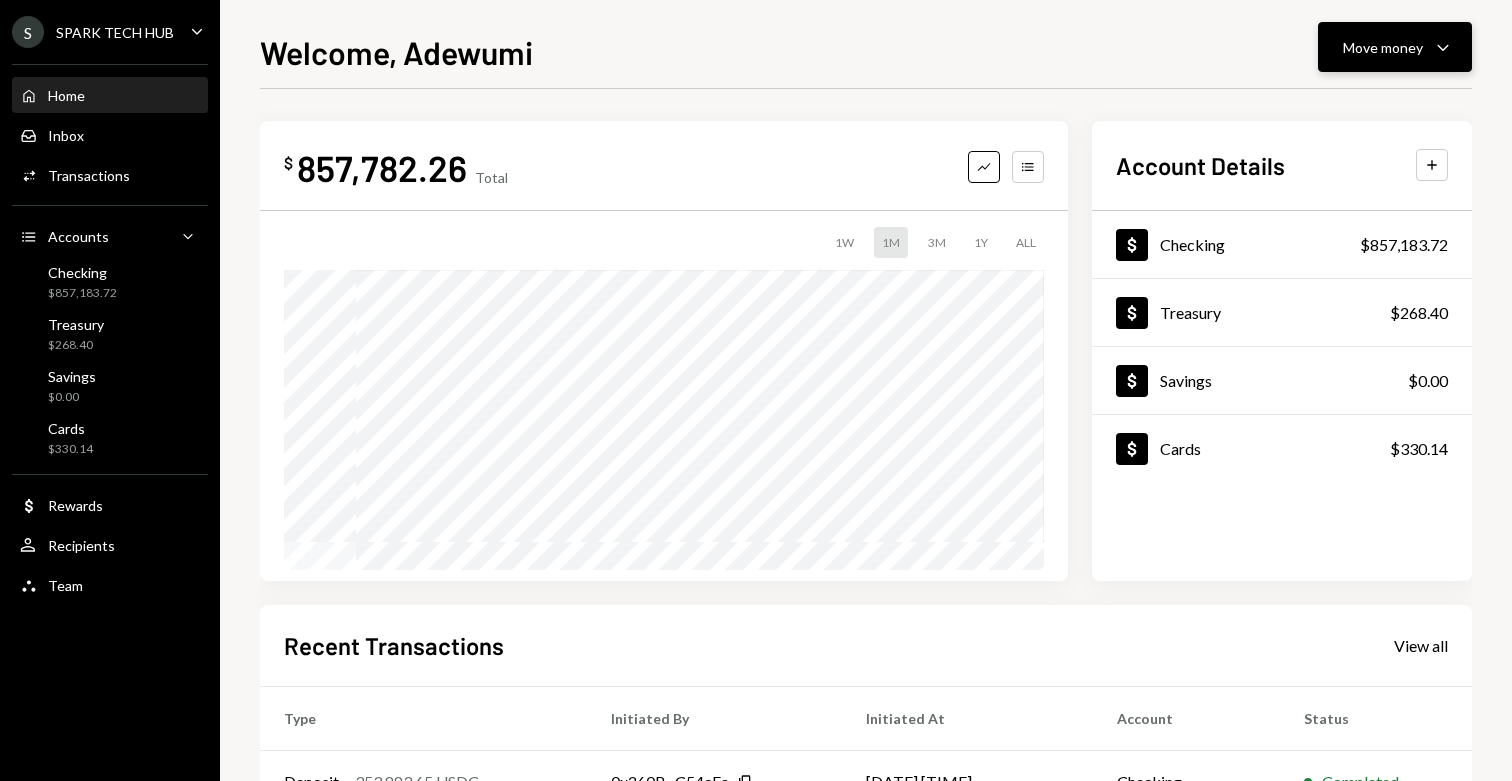 click on "Move money Caret Down" at bounding box center (1395, 47) 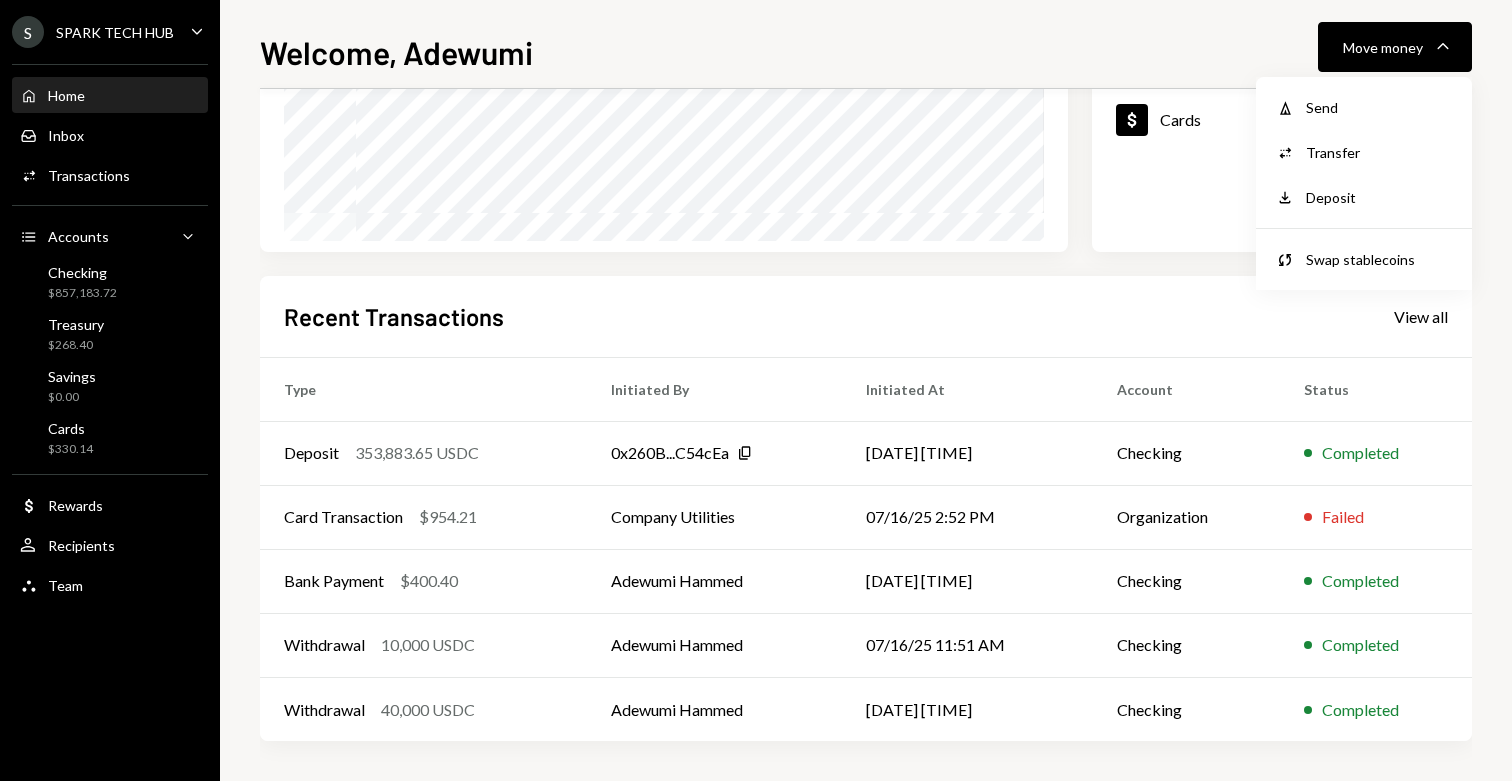 scroll, scrollTop: 0, scrollLeft: 0, axis: both 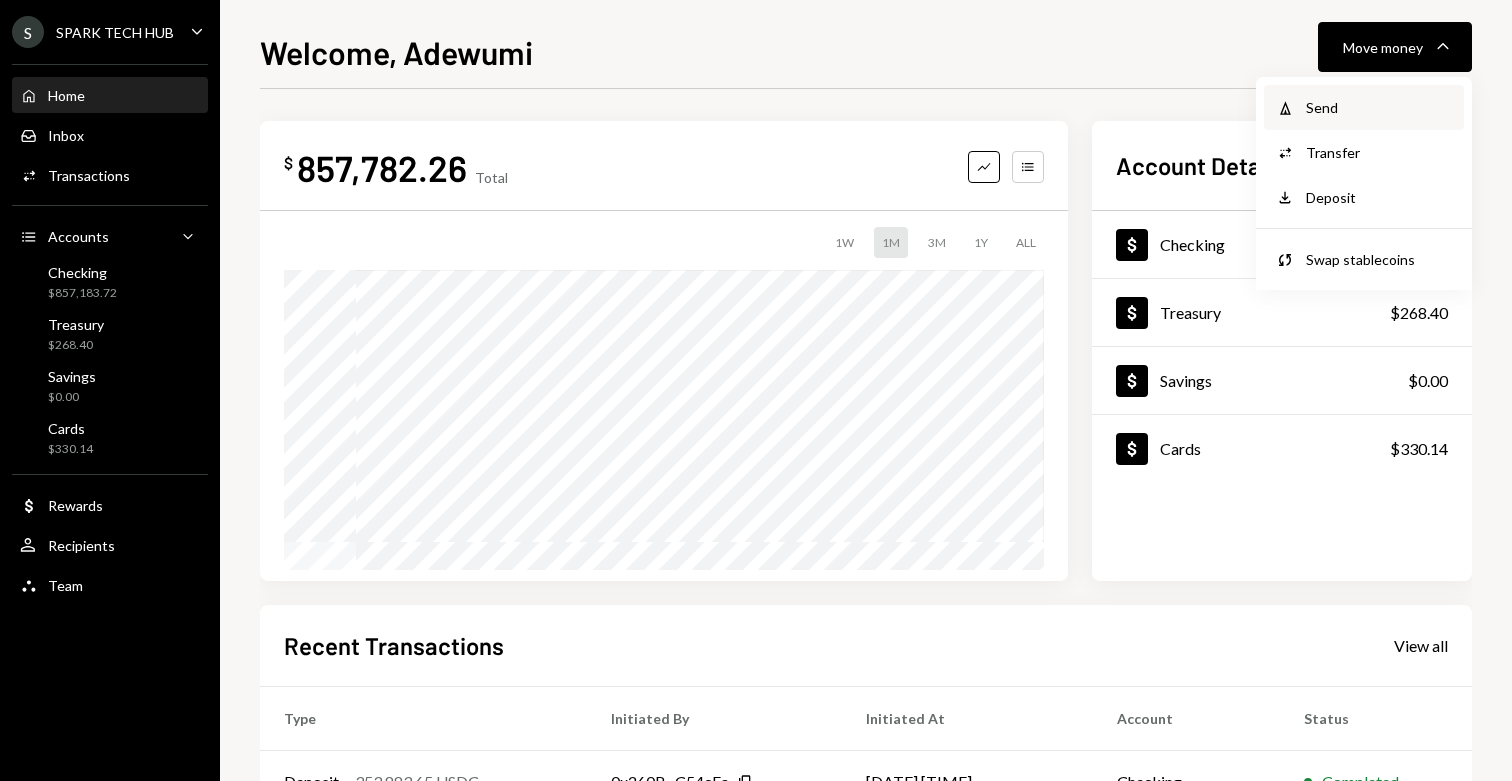 click on "Send" at bounding box center (1379, 107) 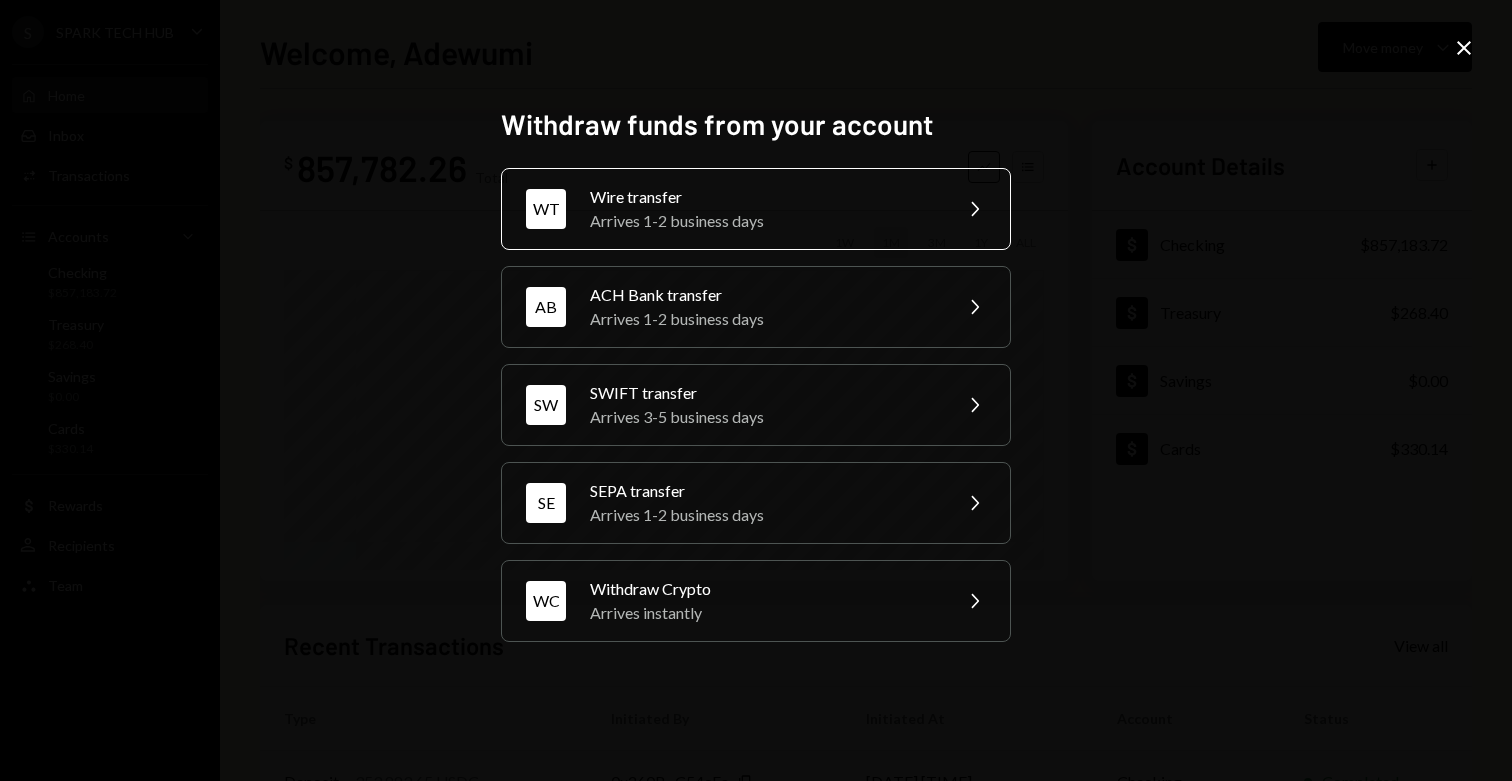 click on "Wire transfer" at bounding box center (764, 197) 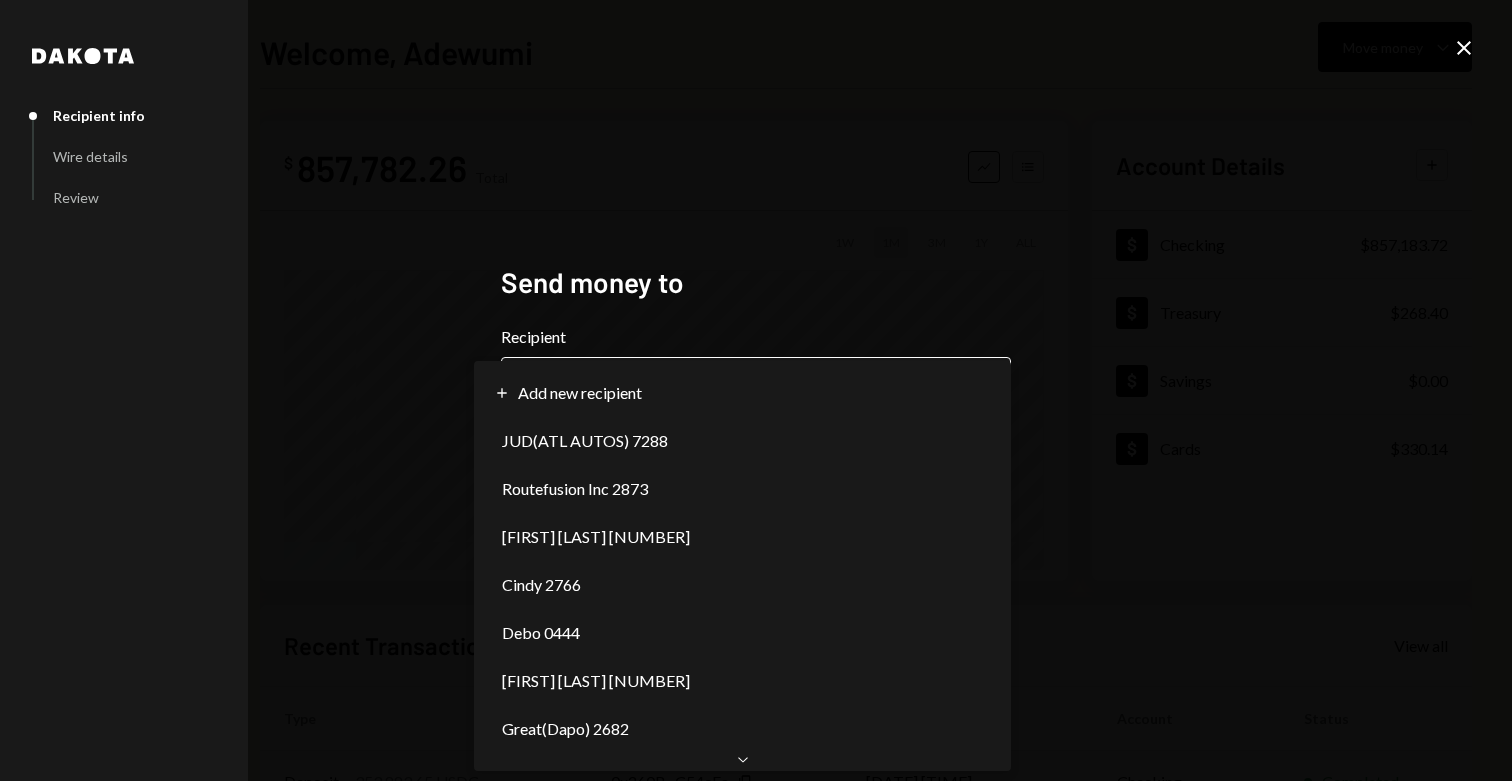 click on "**********" at bounding box center [756, 390] 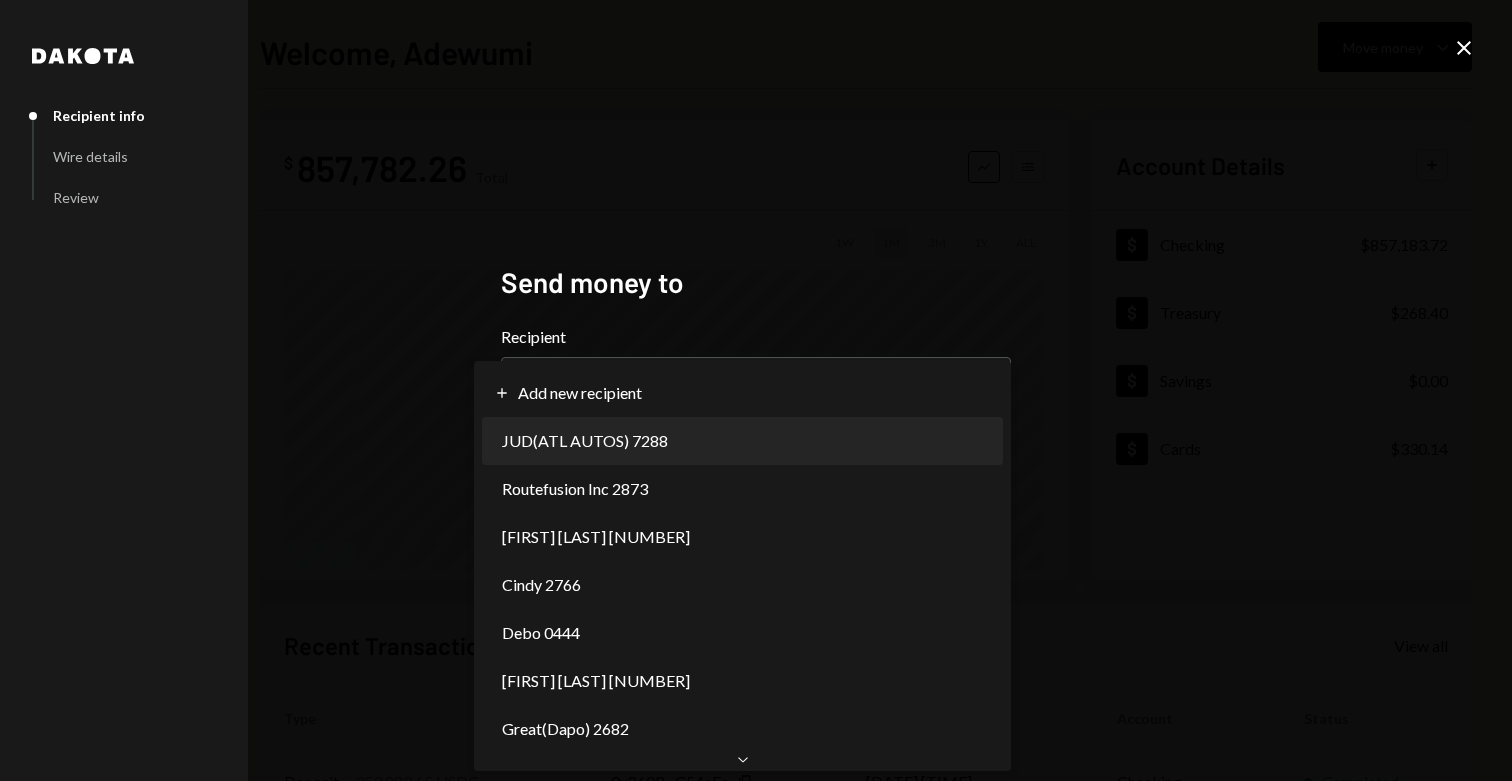 select on "**********" 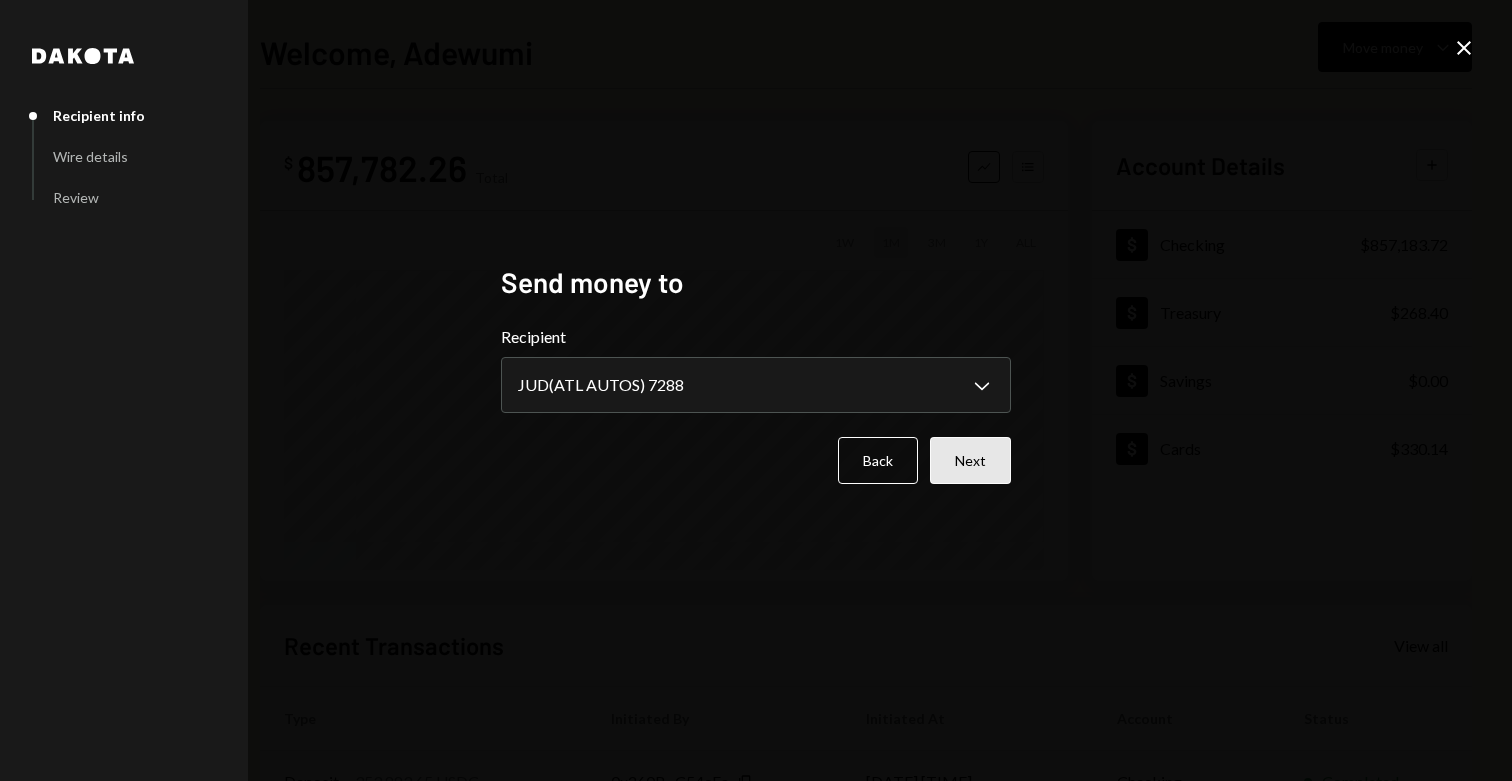 click on "Next" at bounding box center [970, 460] 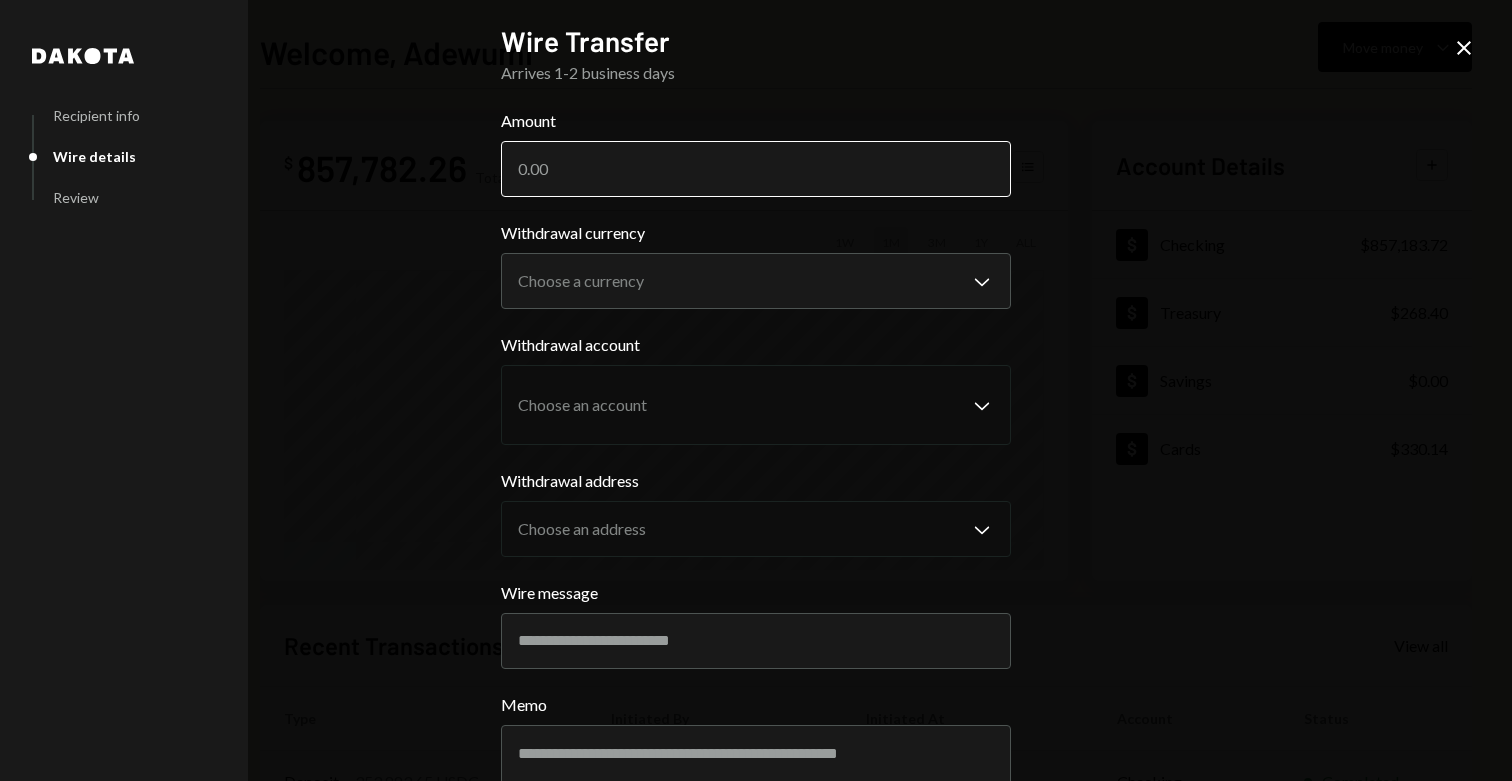 click on "Amount" at bounding box center (756, 169) 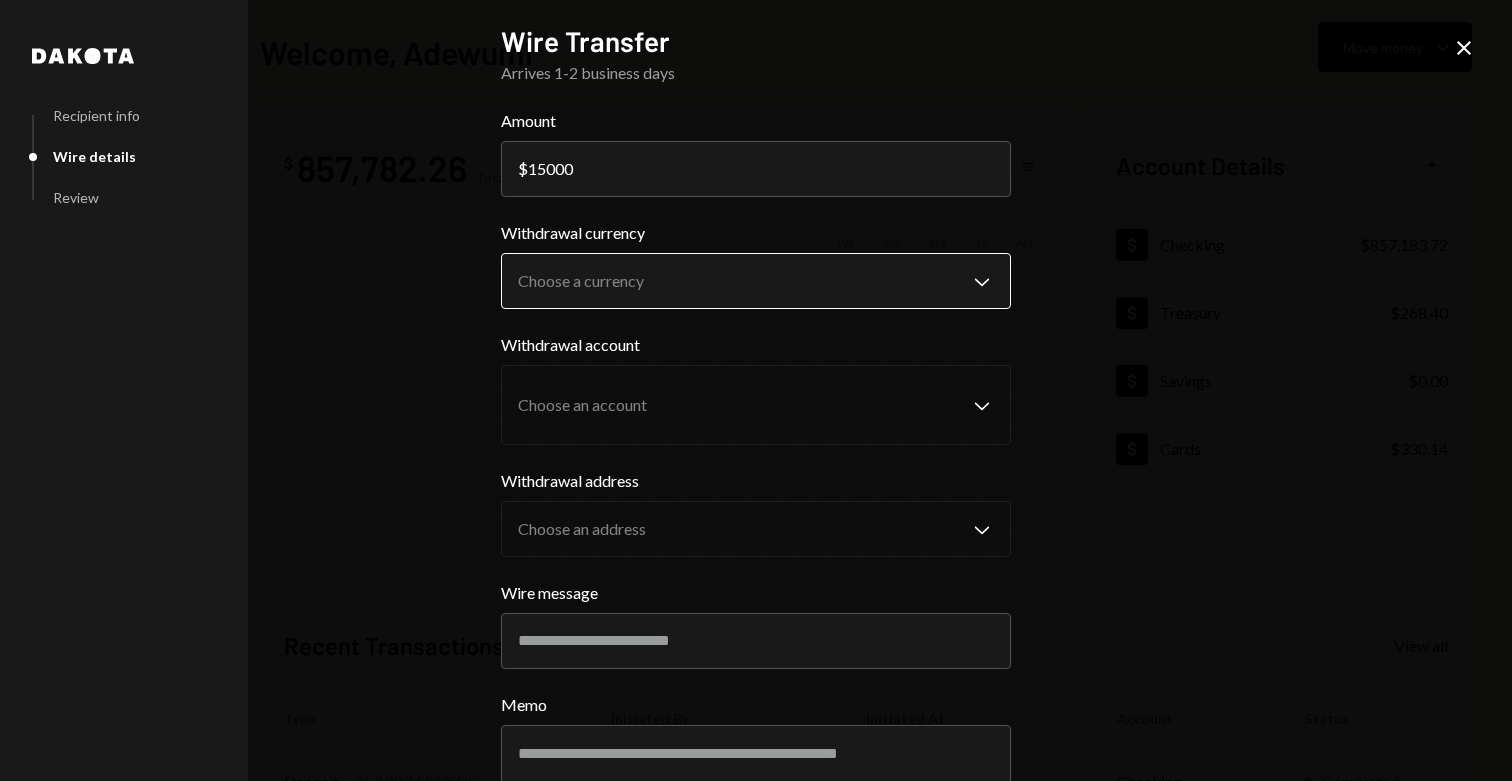 type on "15000" 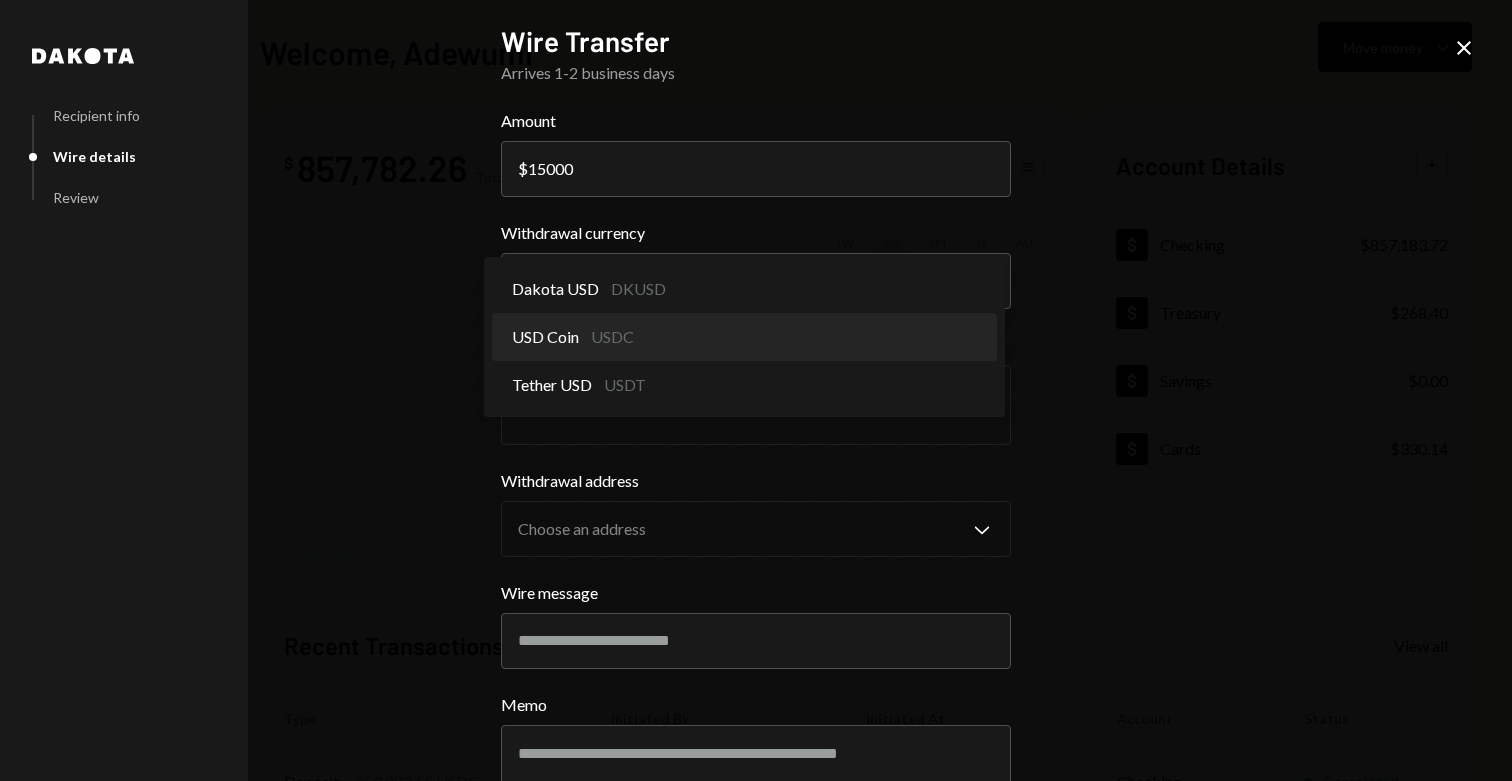 select on "****" 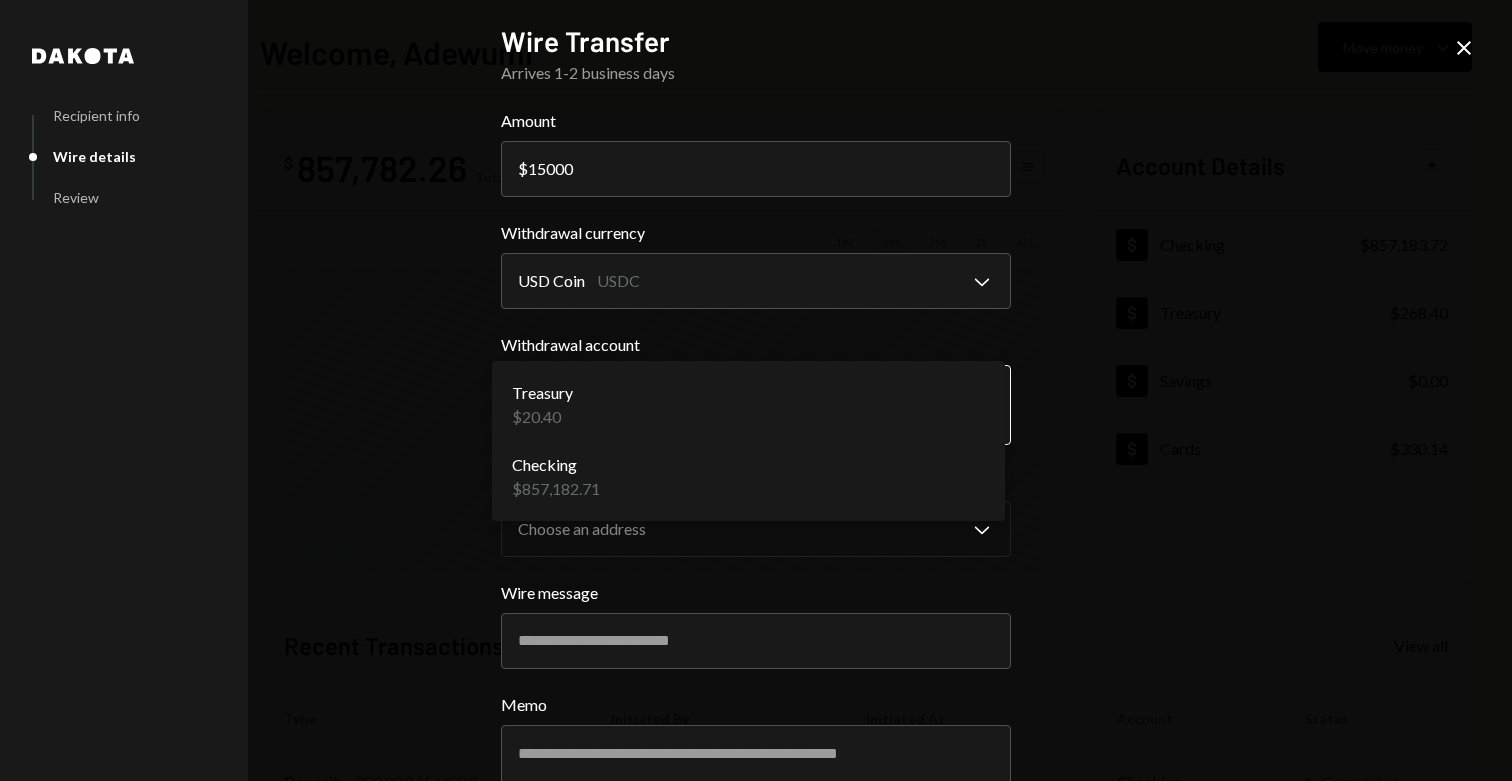 click on "S SPARK TECH HUB Caret Down Home Home Inbox Inbox Activities Transactions Accounts Accounts Caret Down Checking $[AMOUNT] Treasury $[AMOUNT] Savings $[AMOUNT] Cards $[AMOUNT] Dollar Rewards User Recipients Team Team Welcome, [FIRST] Move money Caret Down $ [AMOUNT] Total Graph Accounts 1W 1M 3M 1Y ALL Account Details Plus Dollar Checking $[AMOUNT] Dollar Treasury $[AMOUNT] Dollar Savings $[AMOUNT] Dollar Cards $[AMOUNT] Recent Transactions View all Type Initiated By Initiated At Account Status Deposit [AMOUNT] USDC 0x260B...C54cEa Copy [DATE] [TIME] Checking Completed Card Transaction $[AMOUNT] Company Utilities [DATE] [TIME] Organization Failed Bank Payment $[AMOUNT] [FIRST] [LAST] [DATE] [TIME] Checking Completed Withdrawal [AMOUNT] USDC [FIRST] [LAST] [DATE] [TIME] Checking Completed Withdrawal [AMOUNT] USDC [FIRST] [LAST] [DATE] [TIME] Checking Completed /dashboard Dakota Recipient info Wire details Review Wire Transfer Arrives 1-2 business days Amount $ [AMOUNT] Withdrawal currency Choose a currency" at bounding box center (756, 390) 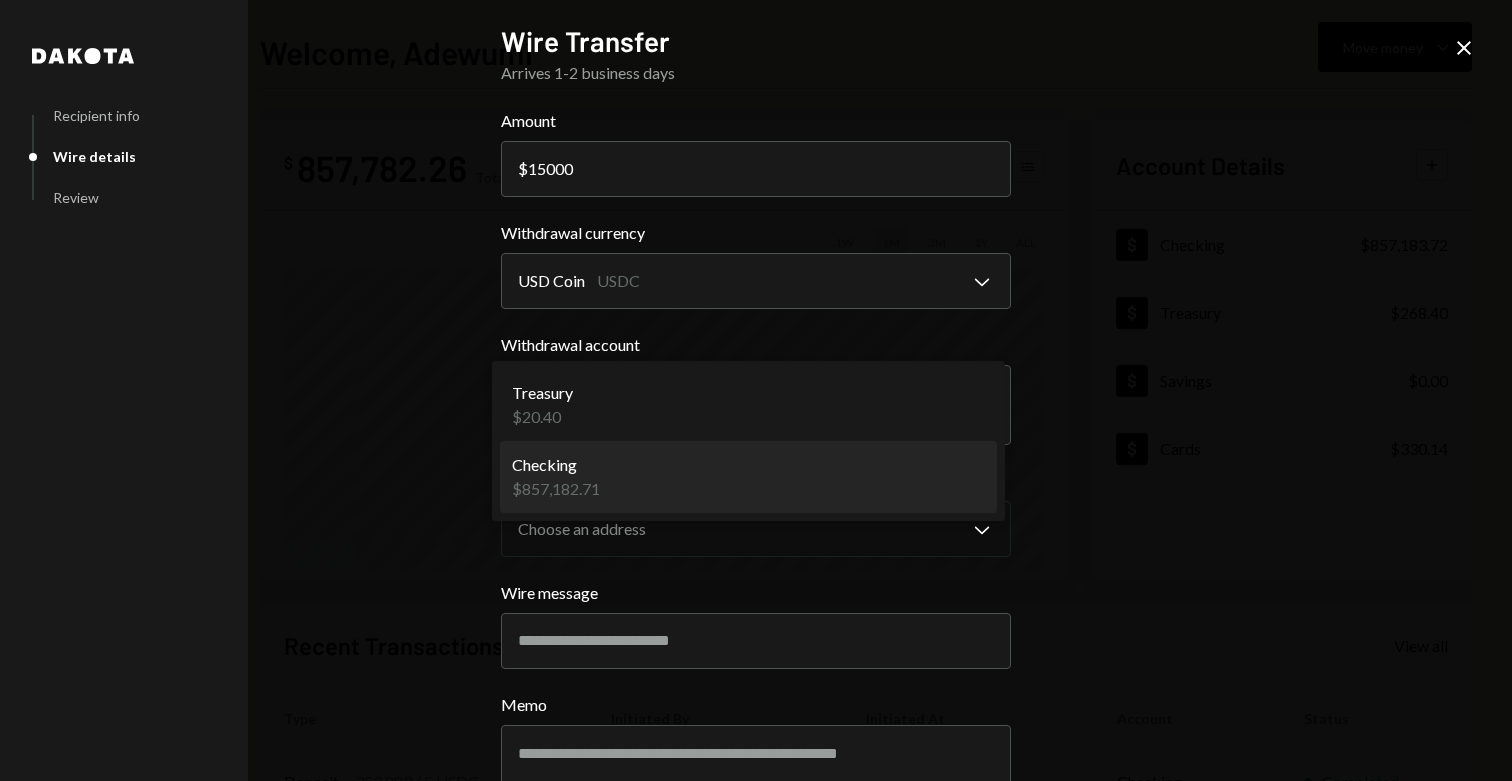 select on "**********" 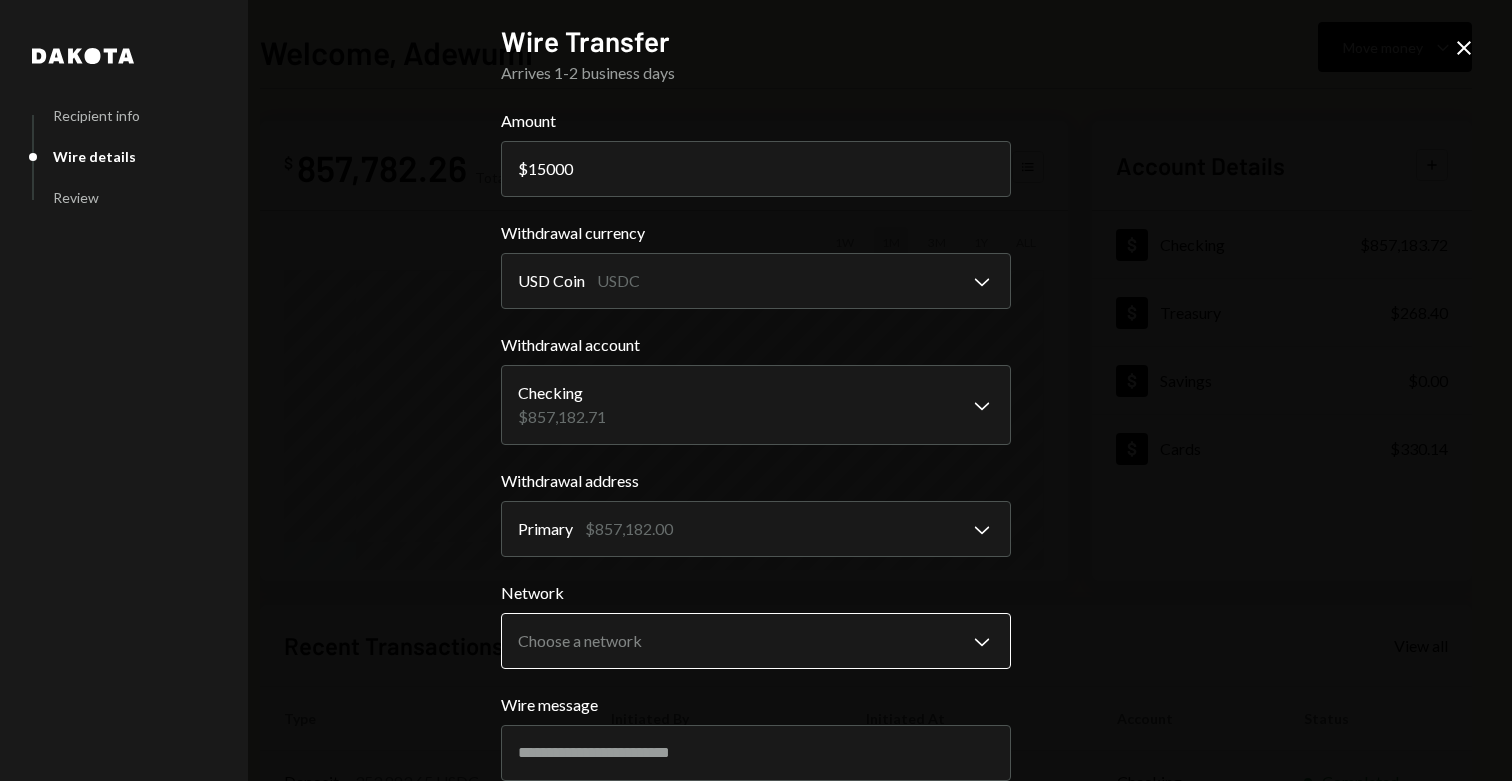 click on "S SPARK TECH HUB Caret Down Home Home Inbox Inbox Activities Transactions Accounts Accounts Caret Down Checking $[AMOUNT] Treasury $[AMOUNT] Savings $[AMOUNT] Cards $[AMOUNT] Dollar Rewards User Recipients Team Team Welcome, [FIRST] Move money Caret Down $ [AMOUNT] Total Graph Accounts 1W 1M 3M 1Y ALL Account Details Plus Dollar Checking $[AMOUNT] Dollar Treasury $[AMOUNT] Dollar Savings $[AMOUNT] Dollar Cards $[AMOUNT] Recent Transactions View all Type Initiated By Initiated At Account Status Deposit [AMOUNT] USDC 0x260B...C54cEa Copy [DATE] [TIME] Checking Completed Card Transaction $[AMOUNT] Company Utilities [DATE] [TIME] Organization Failed Bank Payment $[AMOUNT] [FIRST] [LAST] [DATE] [TIME] Checking Completed Withdrawal [AMOUNT] USDC [FIRST] [LAST] [DATE] [TIME] Checking Completed Withdrawal [AMOUNT] USDC [FIRST] [LAST] [DATE] [TIME] Checking Completed /dashboard Dakota Recipient info Wire details Review Wire Transfer Arrives 1-2 business days Amount $ [AMOUNT] Withdrawal currency Choose a currency" at bounding box center [756, 390] 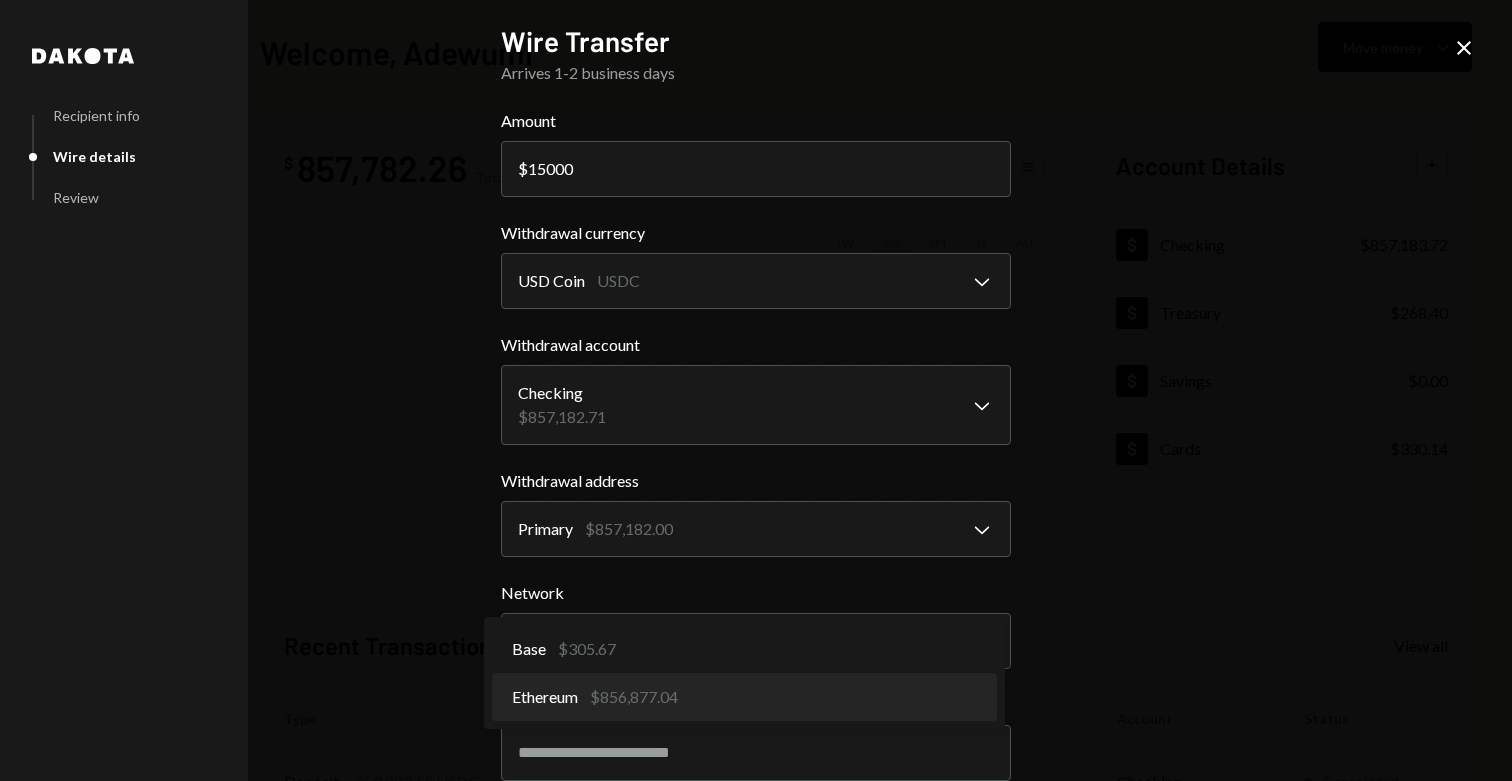 select on "**********" 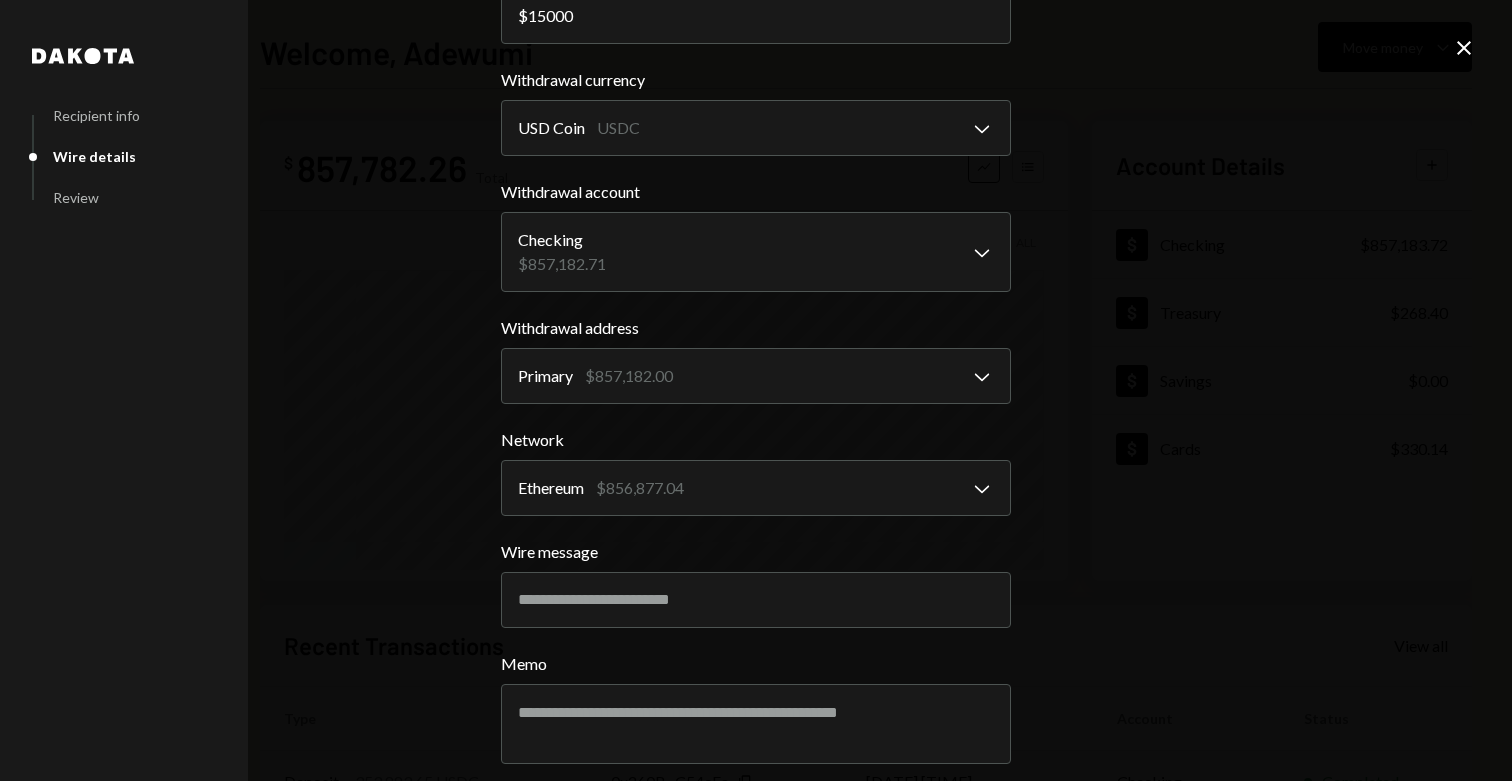 scroll, scrollTop: 182, scrollLeft: 0, axis: vertical 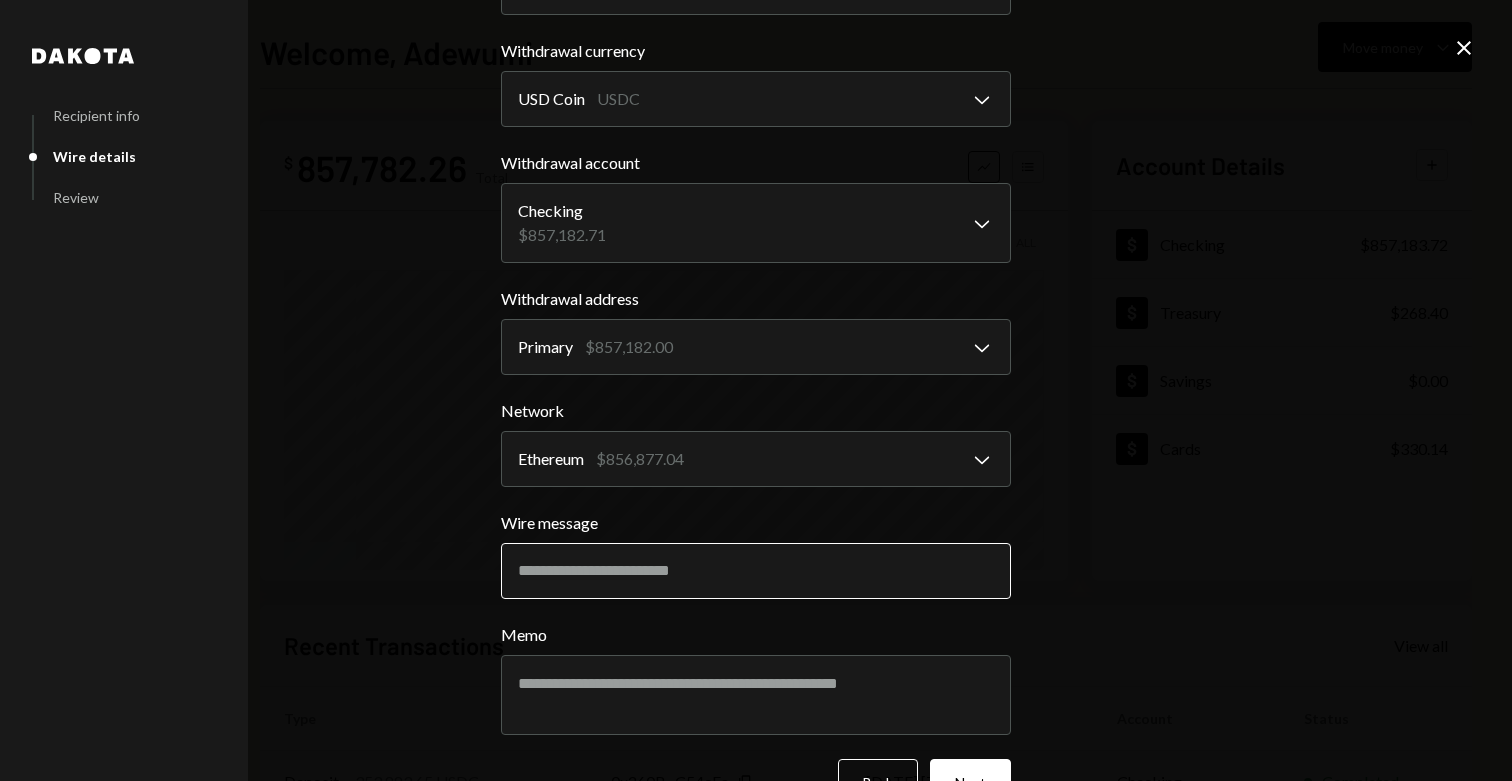 click on "Wire message" at bounding box center (756, 571) 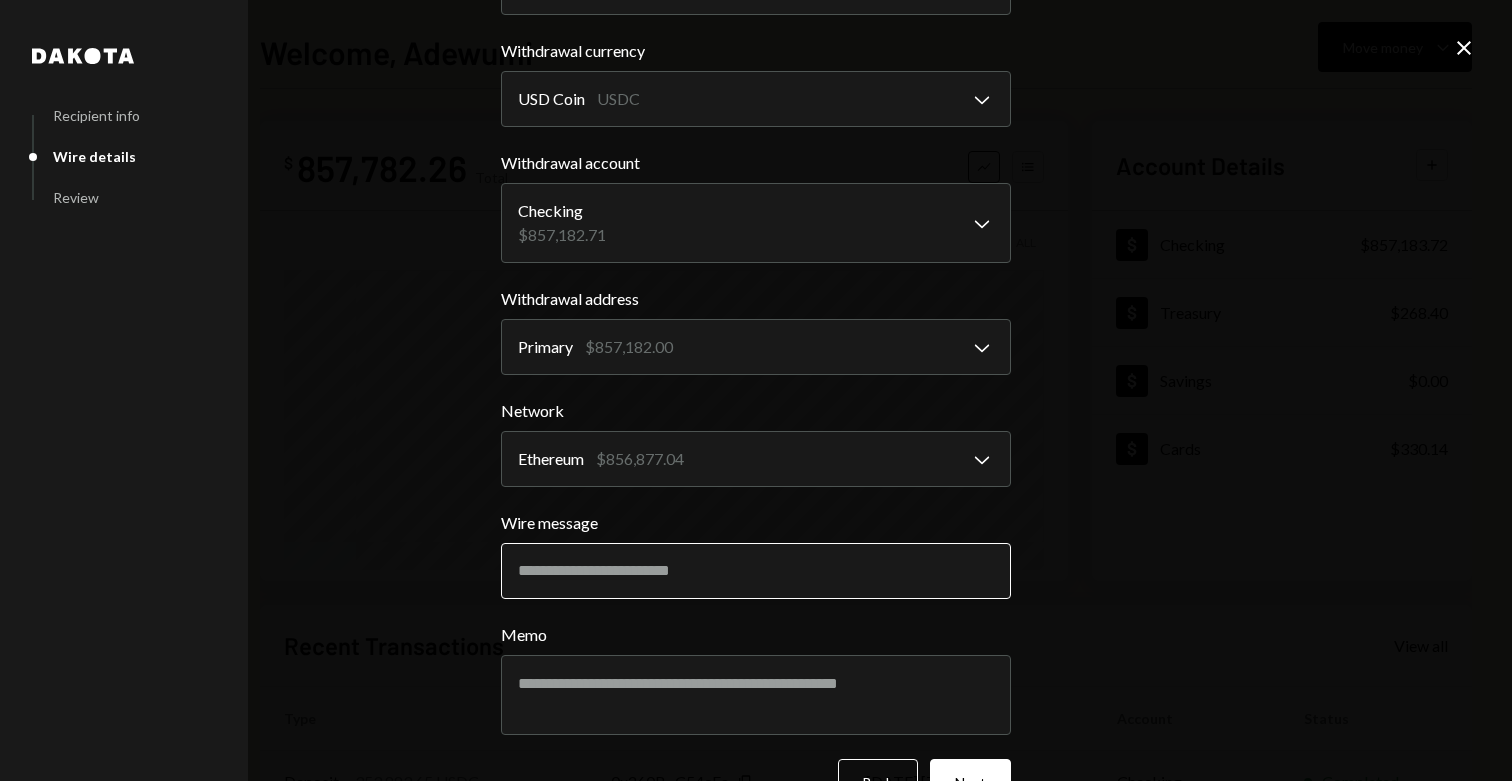 click on "Wire message" at bounding box center (756, 571) 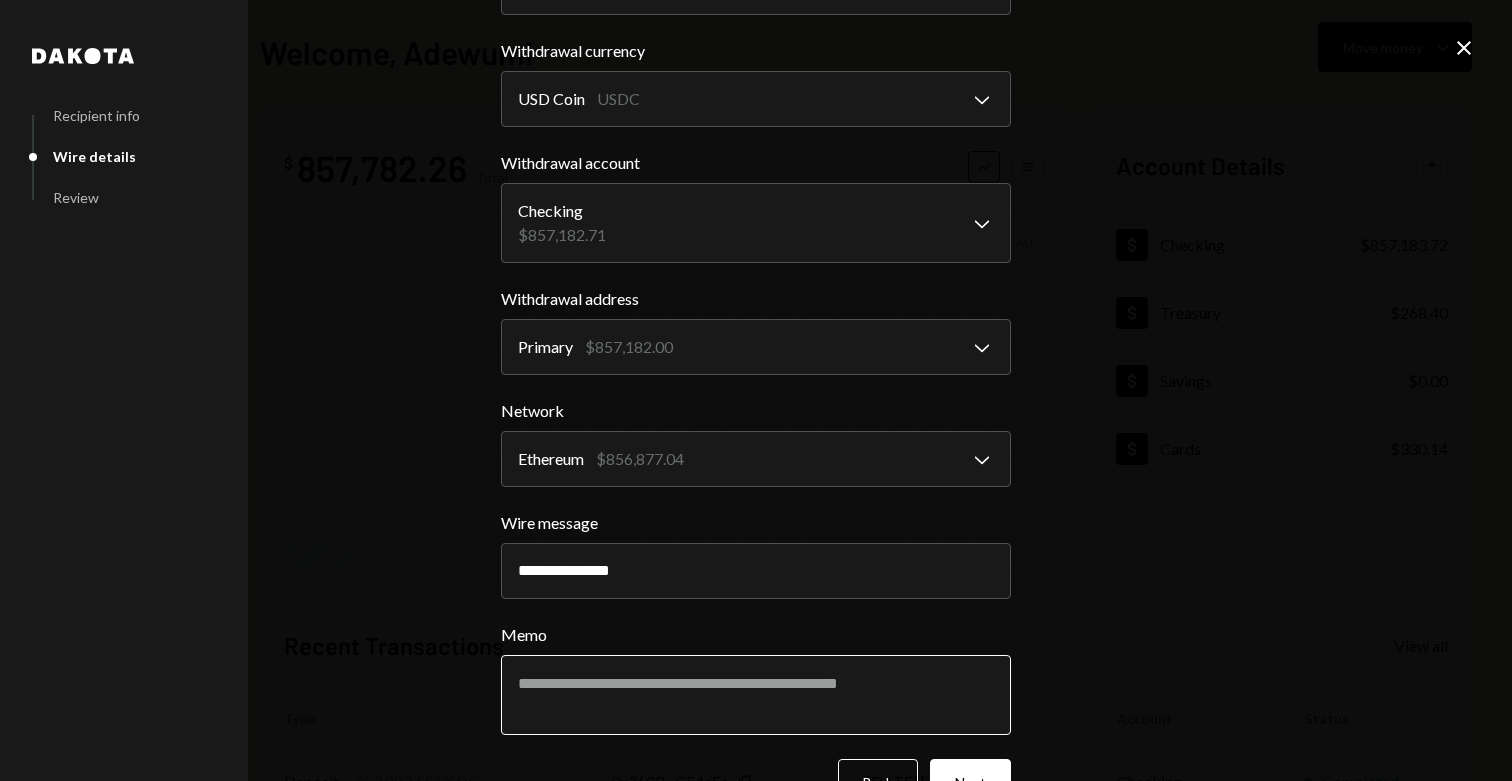 type on "**********" 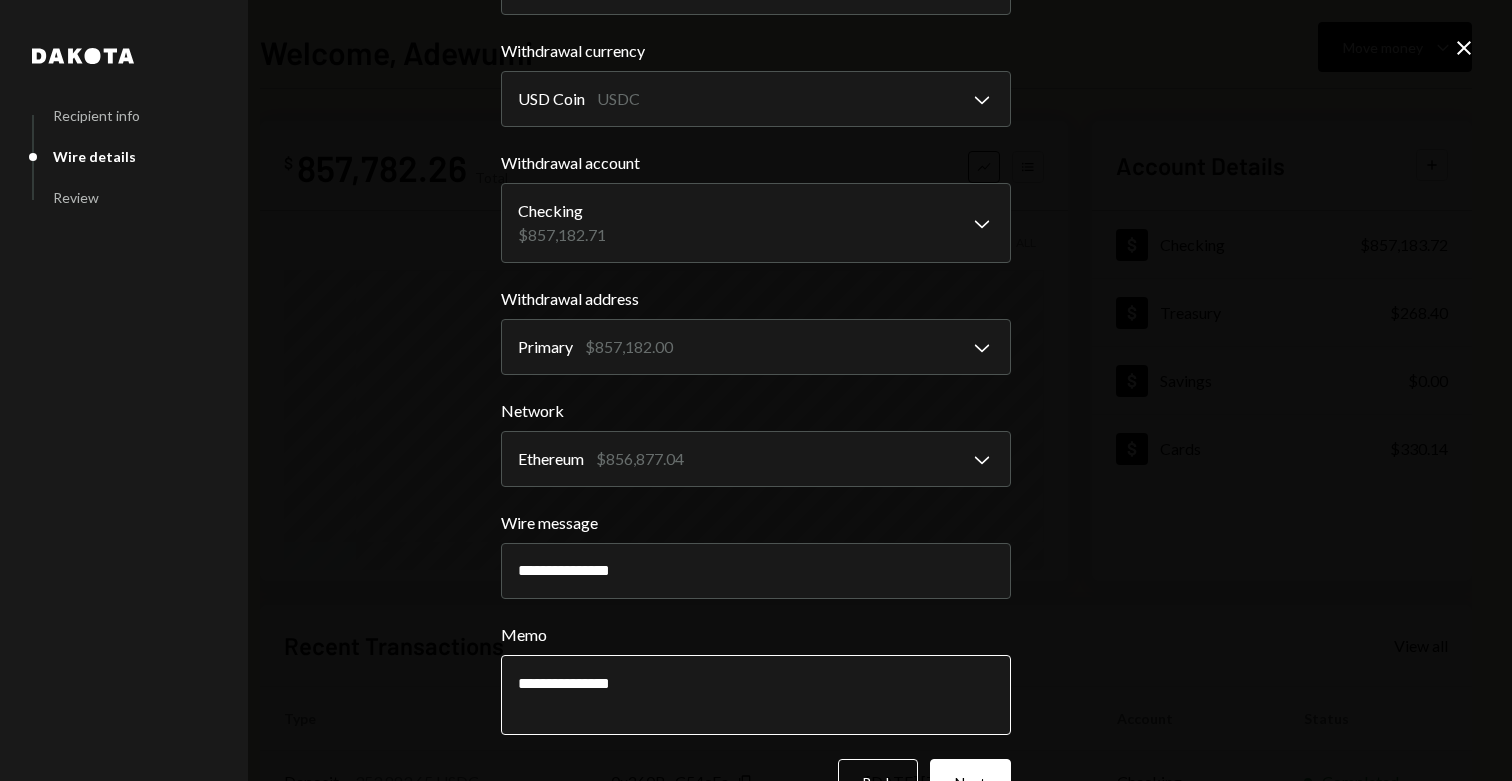 scroll, scrollTop: 238, scrollLeft: 0, axis: vertical 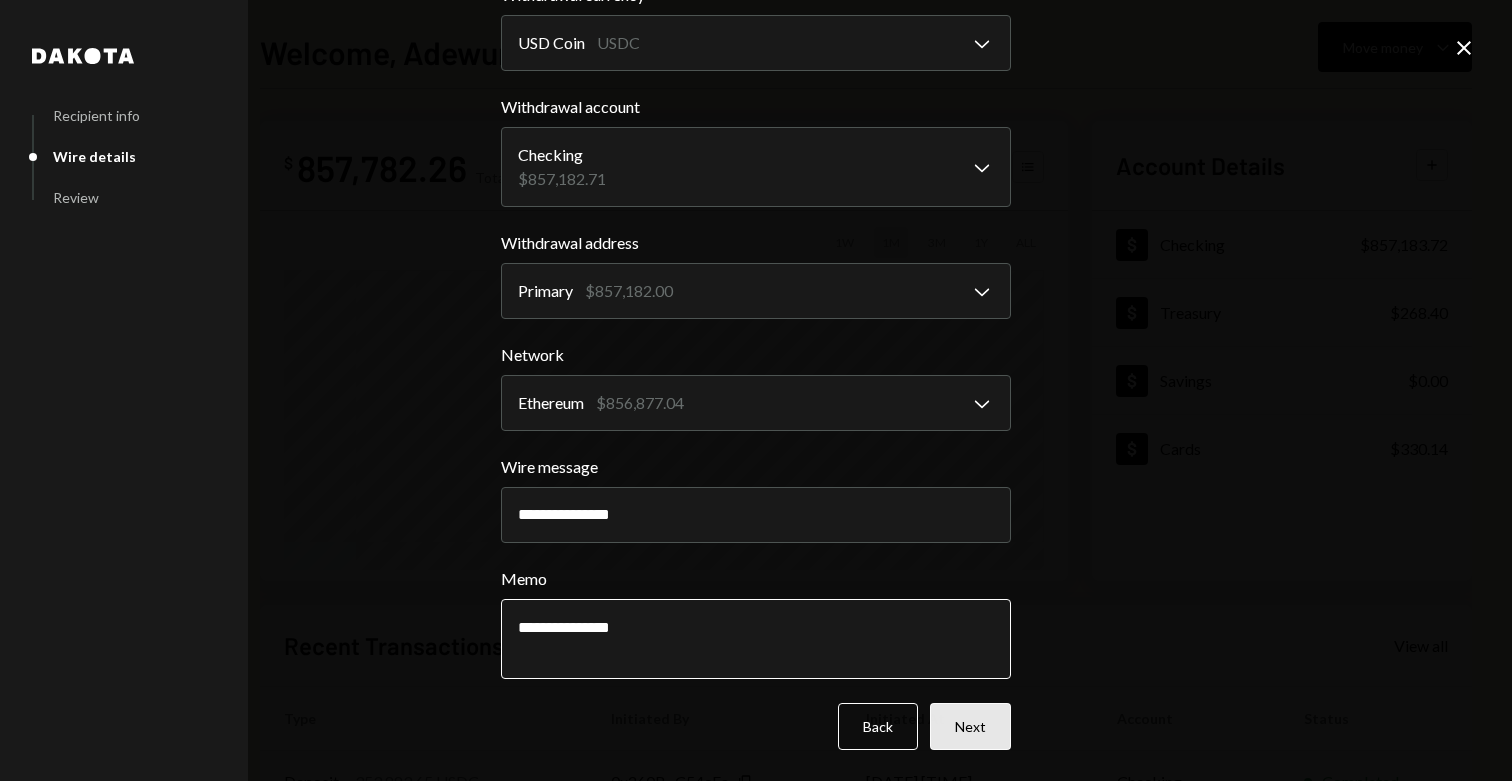 type on "**********" 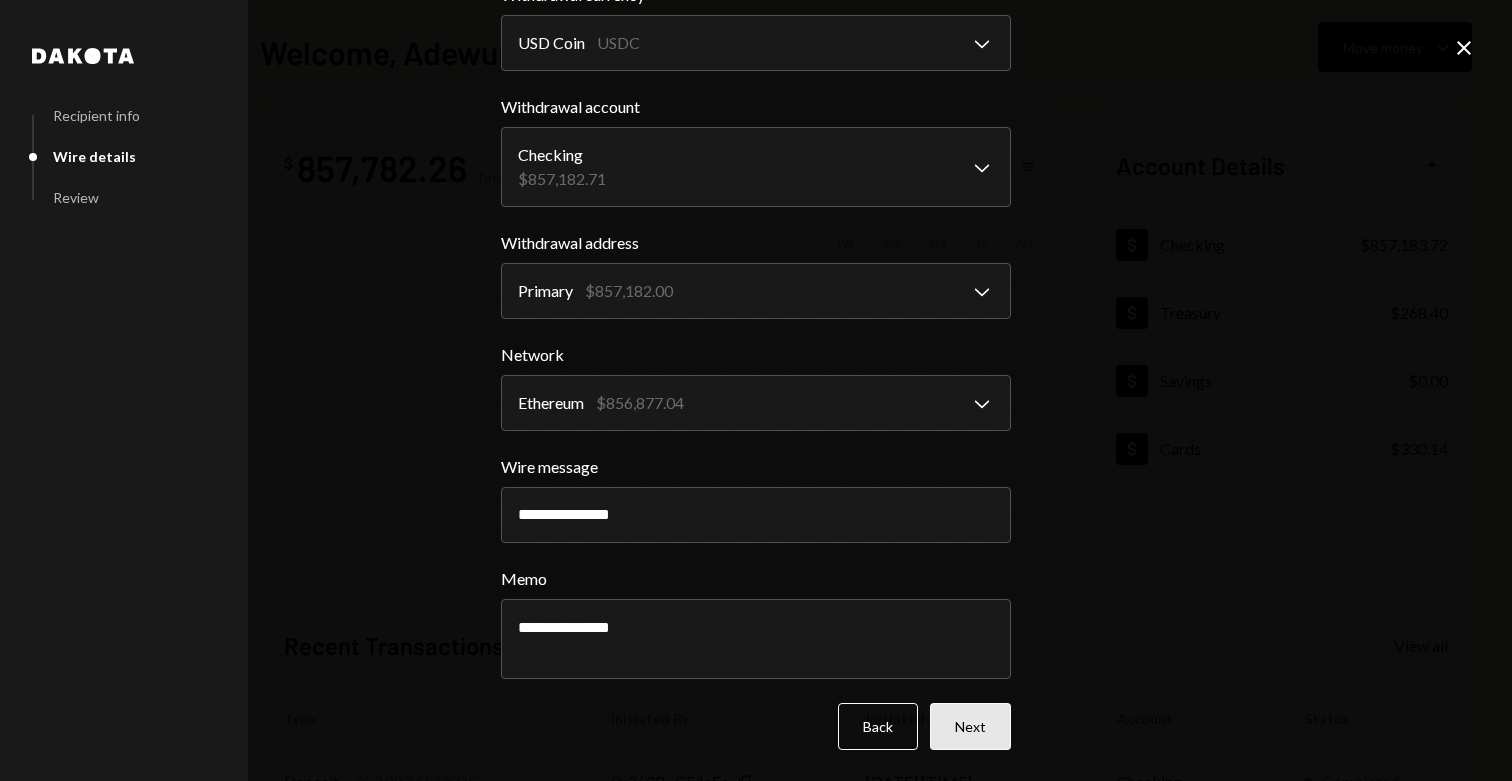click on "Next" at bounding box center [970, 726] 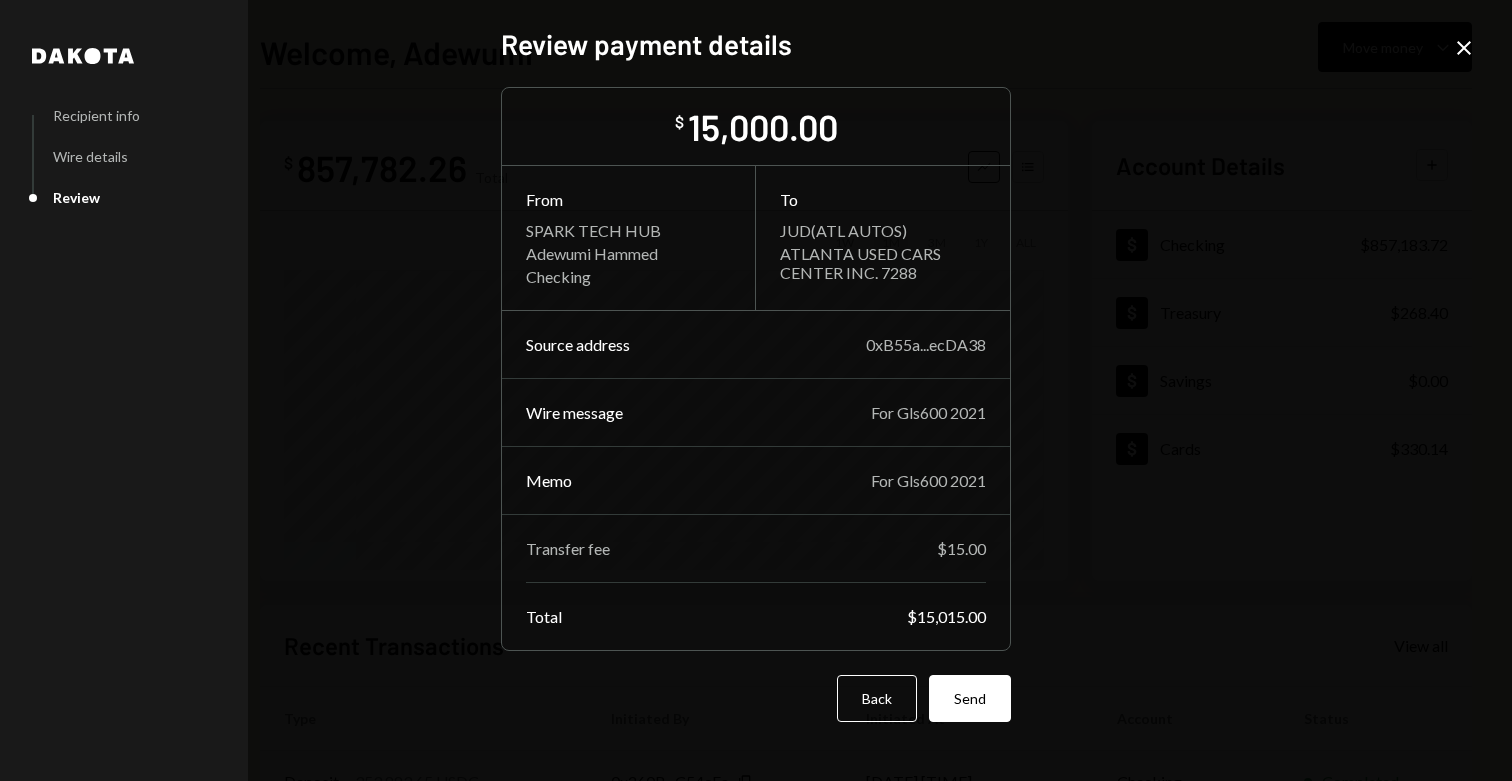scroll, scrollTop: 0, scrollLeft: 0, axis: both 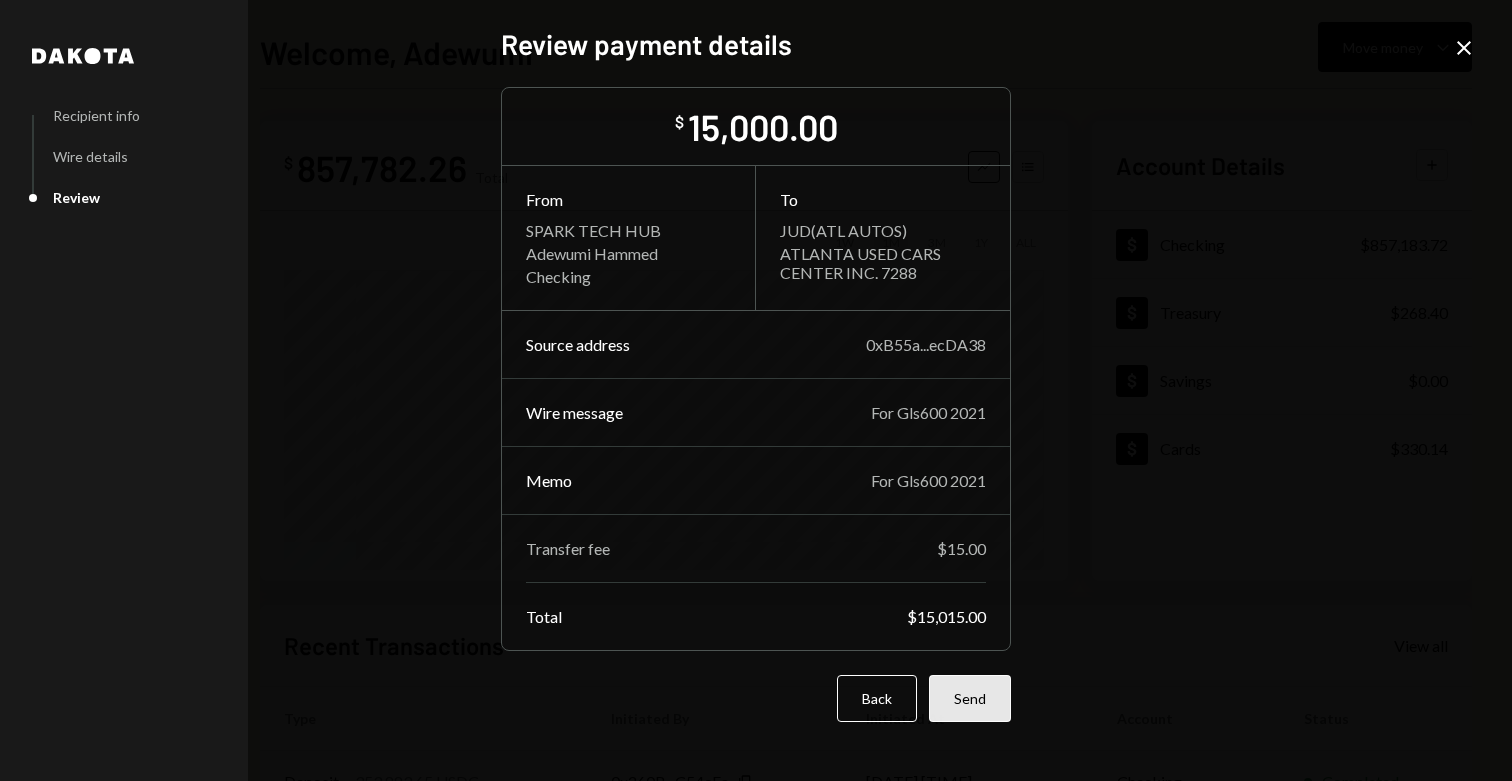 click on "Send" at bounding box center [970, 698] 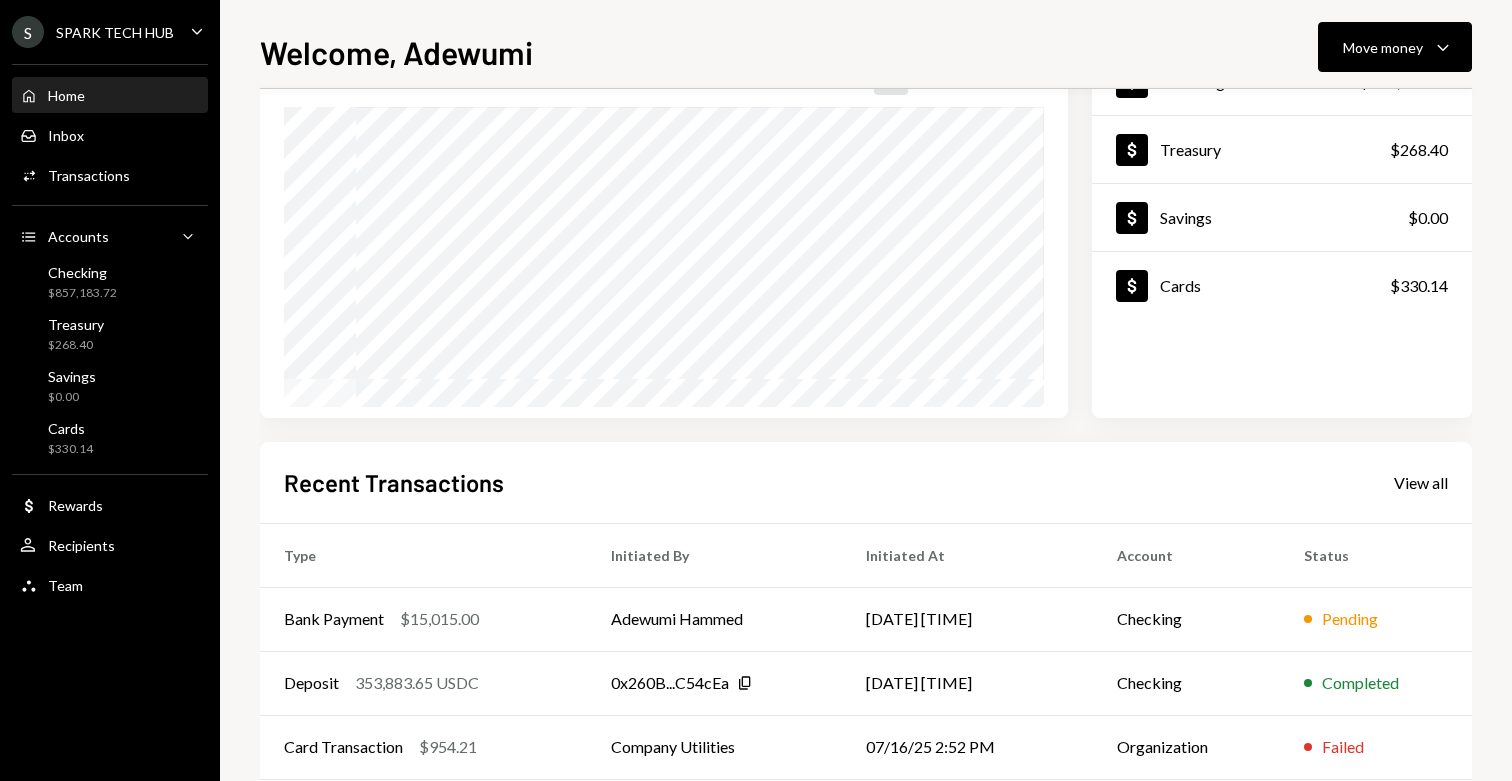 scroll, scrollTop: 329, scrollLeft: 0, axis: vertical 